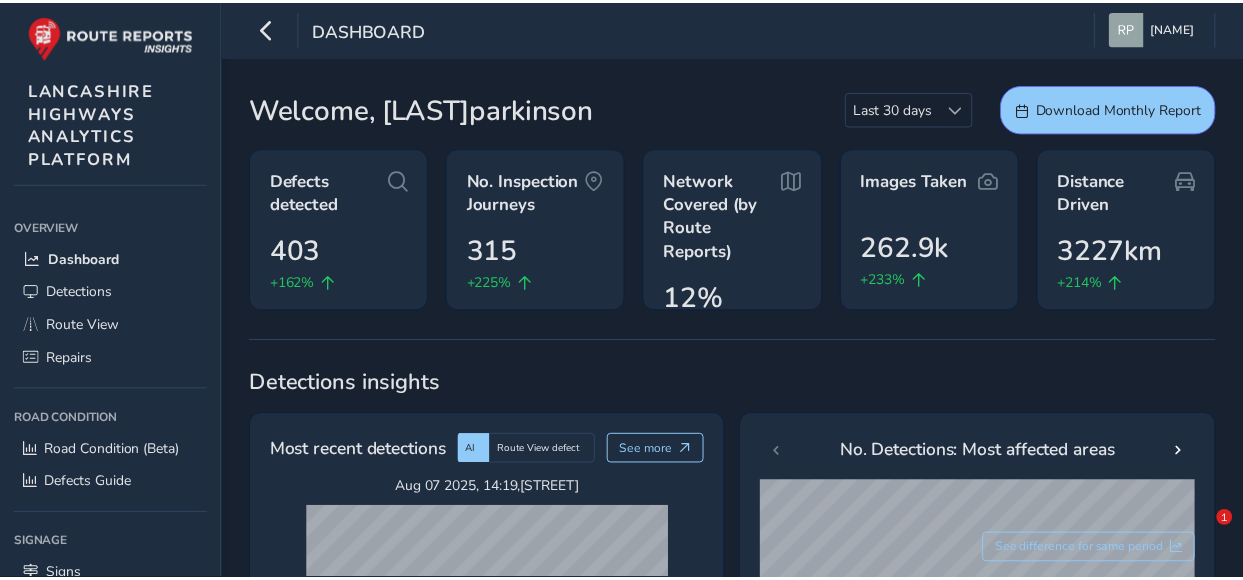 scroll, scrollTop: 0, scrollLeft: 0, axis: both 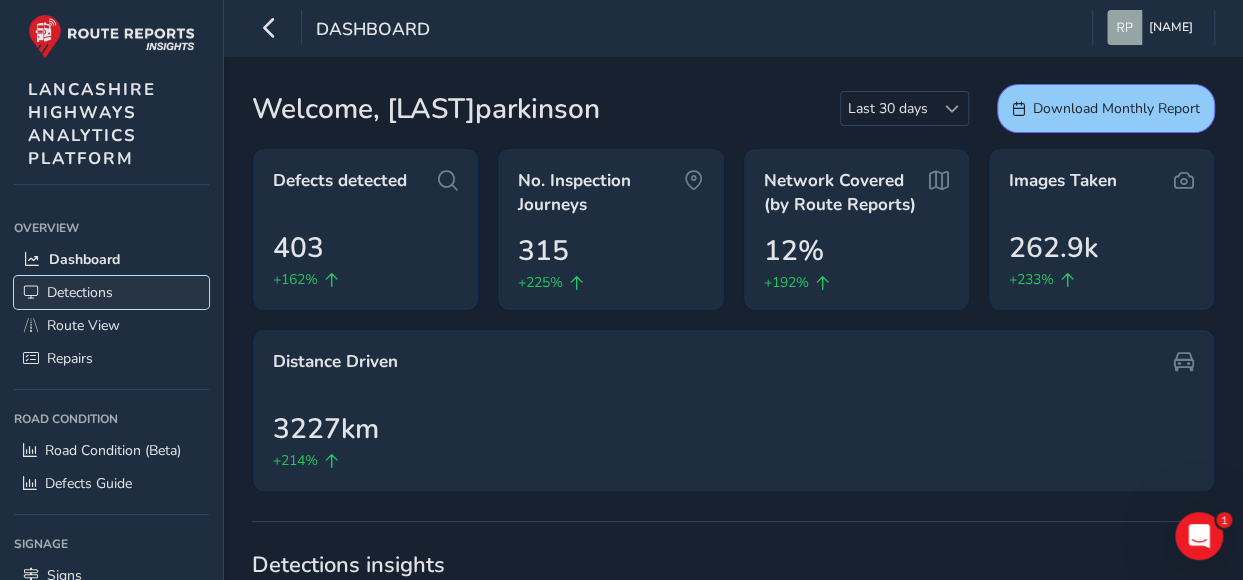 click on "Detections" at bounding box center [80, 292] 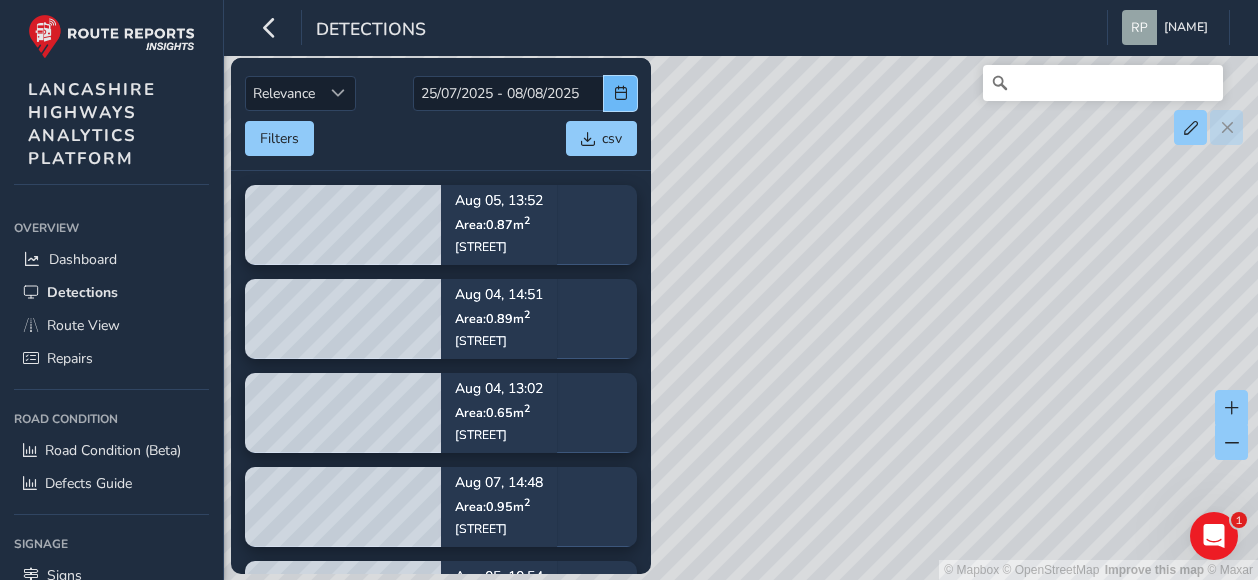 click at bounding box center (621, 93) 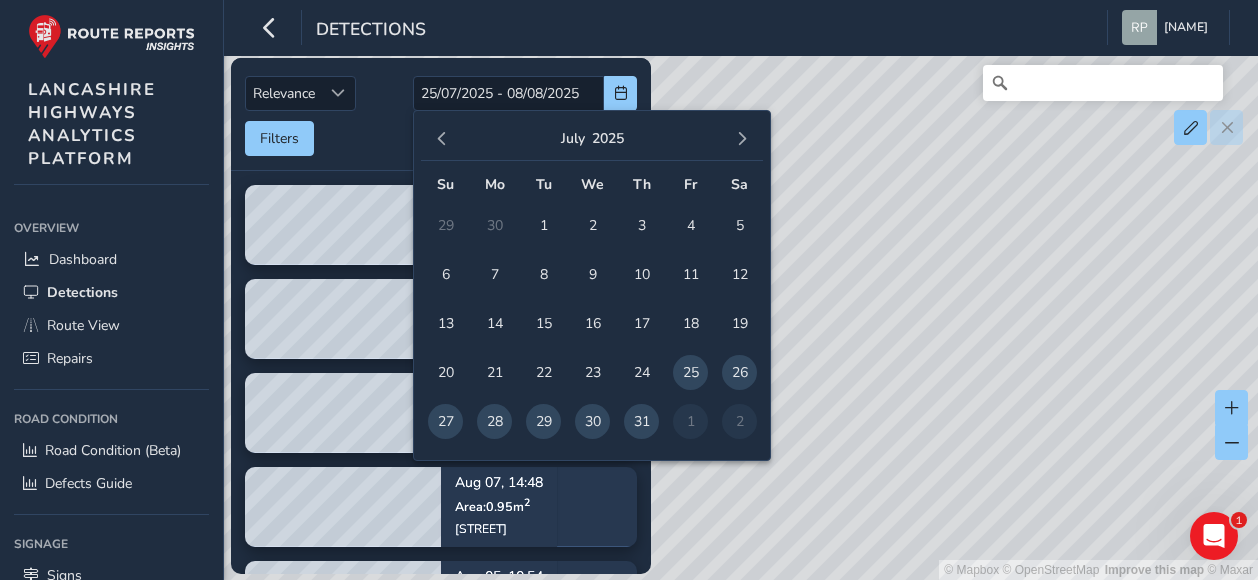 click on "27" at bounding box center [445, 421] 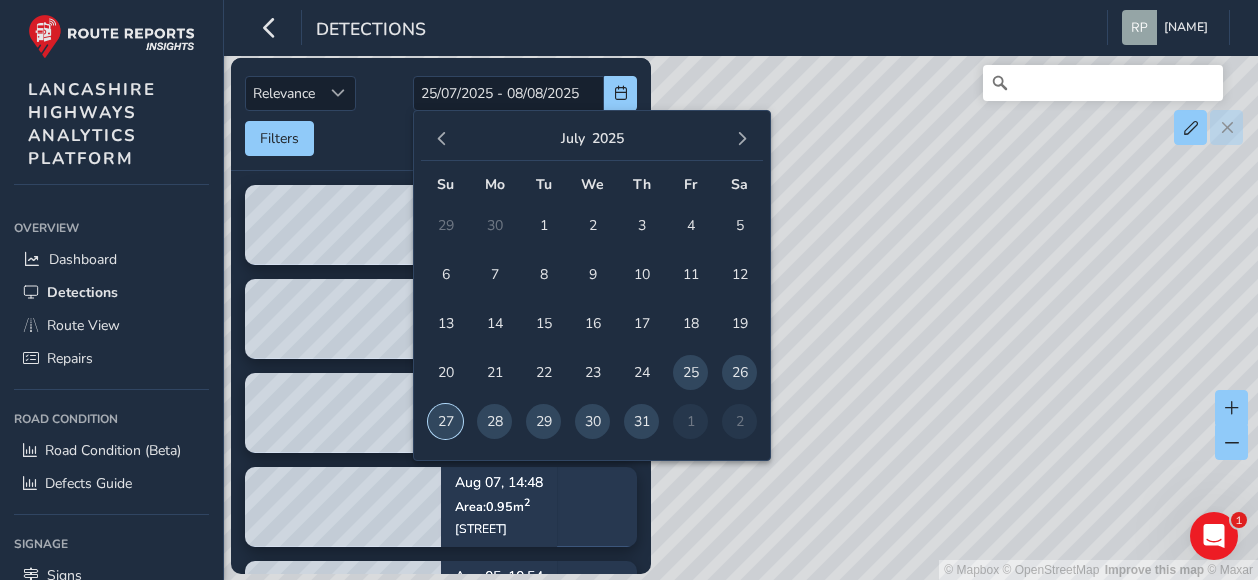 type on "27/07/2025" 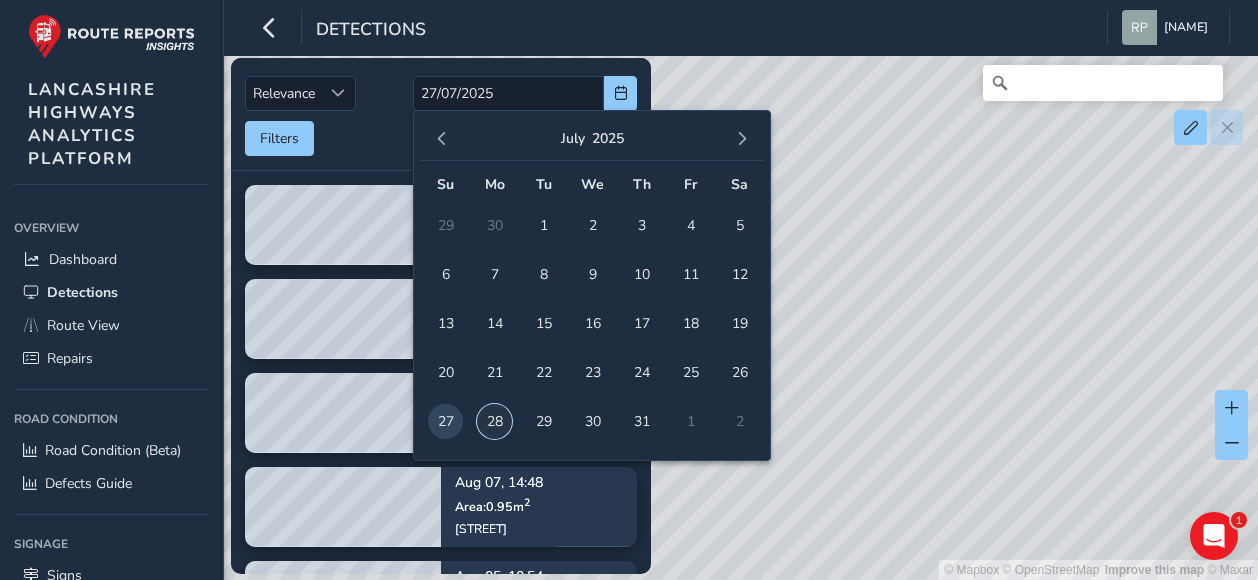 click on "28" at bounding box center [494, 421] 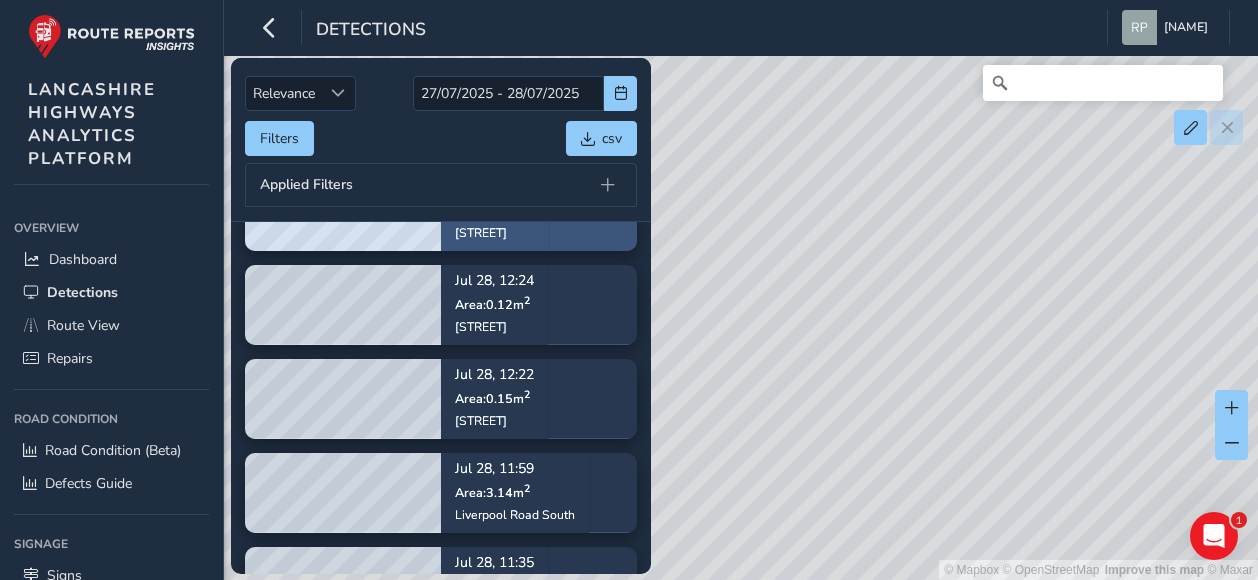 scroll, scrollTop: 0, scrollLeft: 0, axis: both 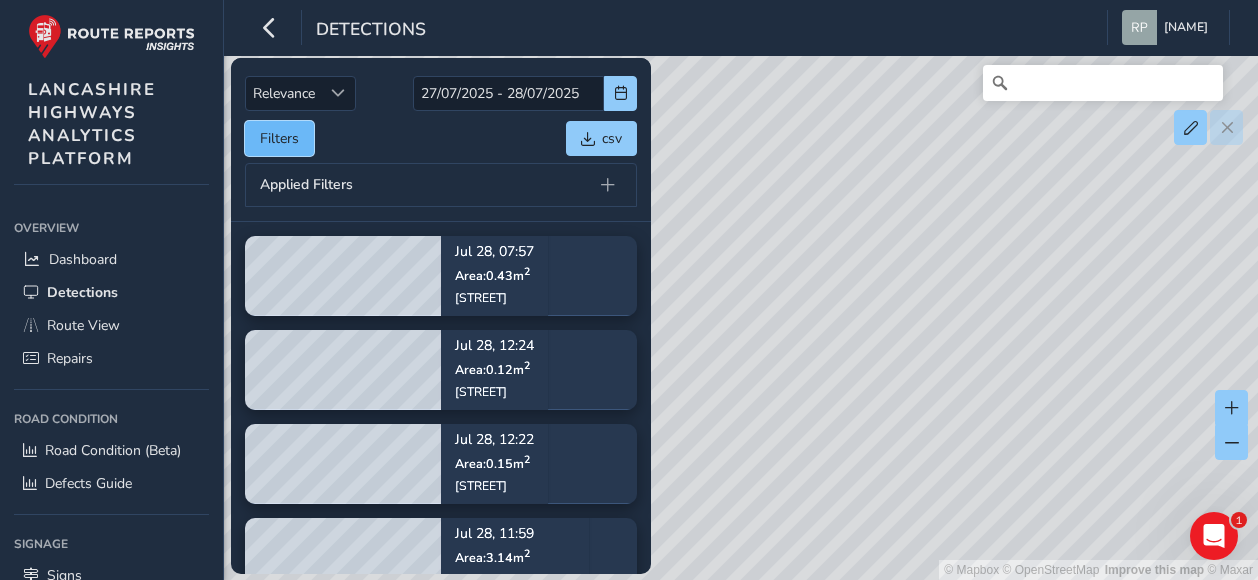 click on "Filters" at bounding box center (279, 138) 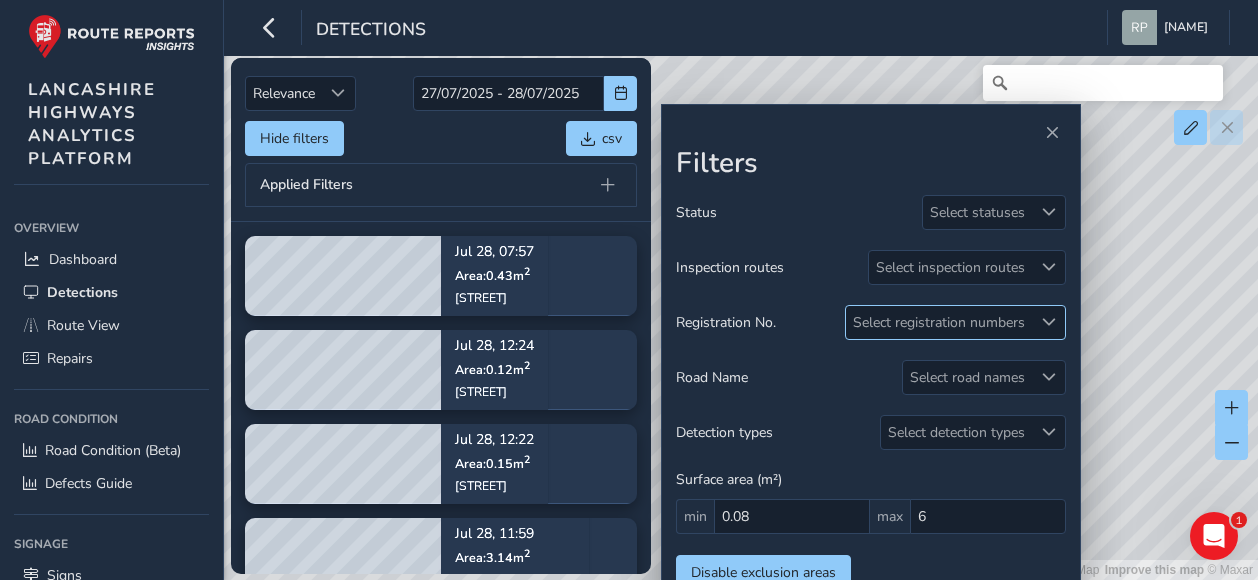 click at bounding box center [1049, 322] 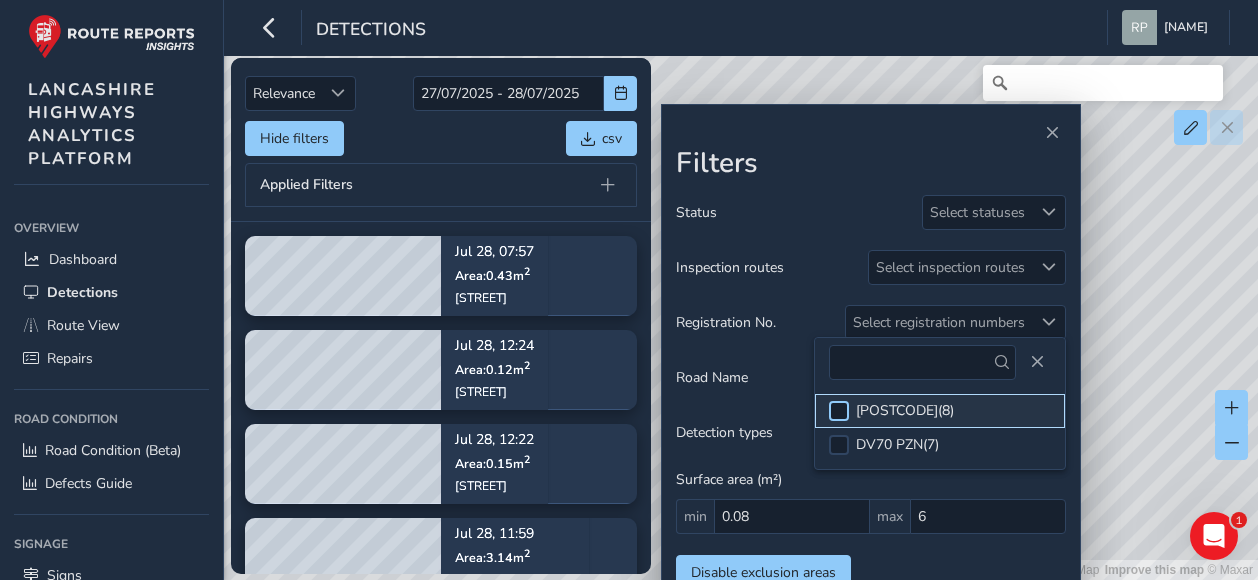 click at bounding box center [839, 411] 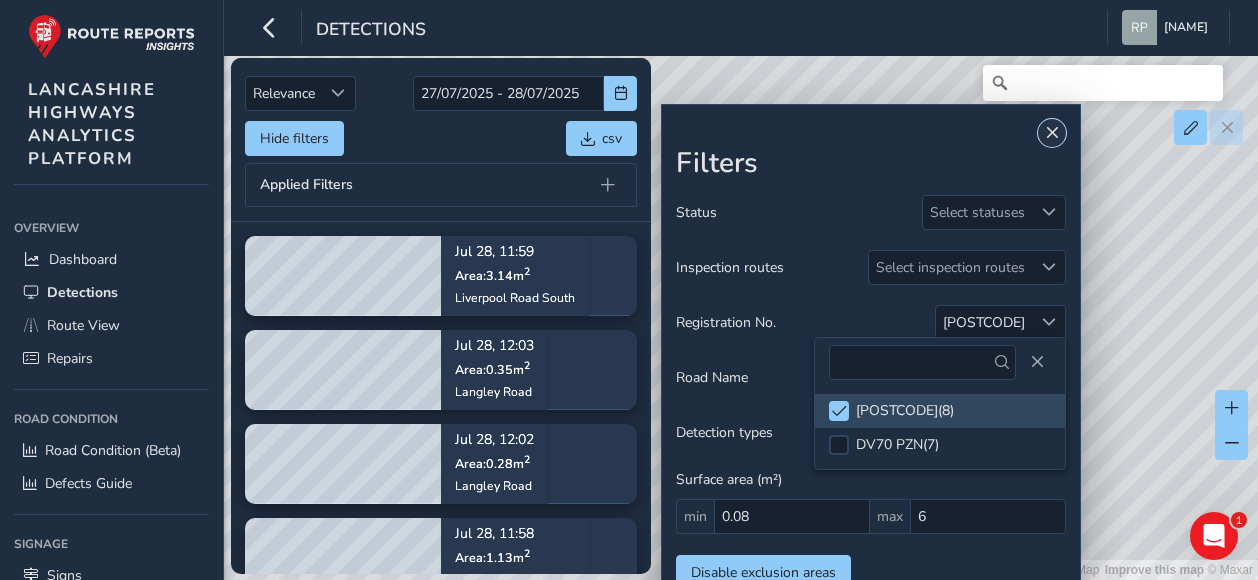 click at bounding box center [1052, 133] 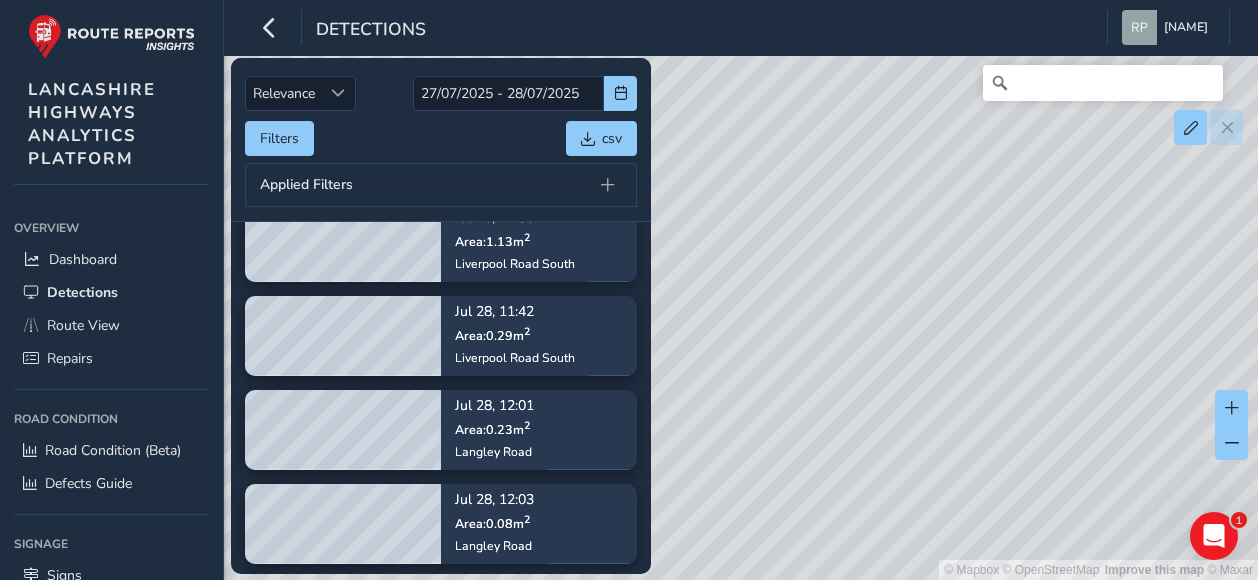 scroll, scrollTop: 316, scrollLeft: 0, axis: vertical 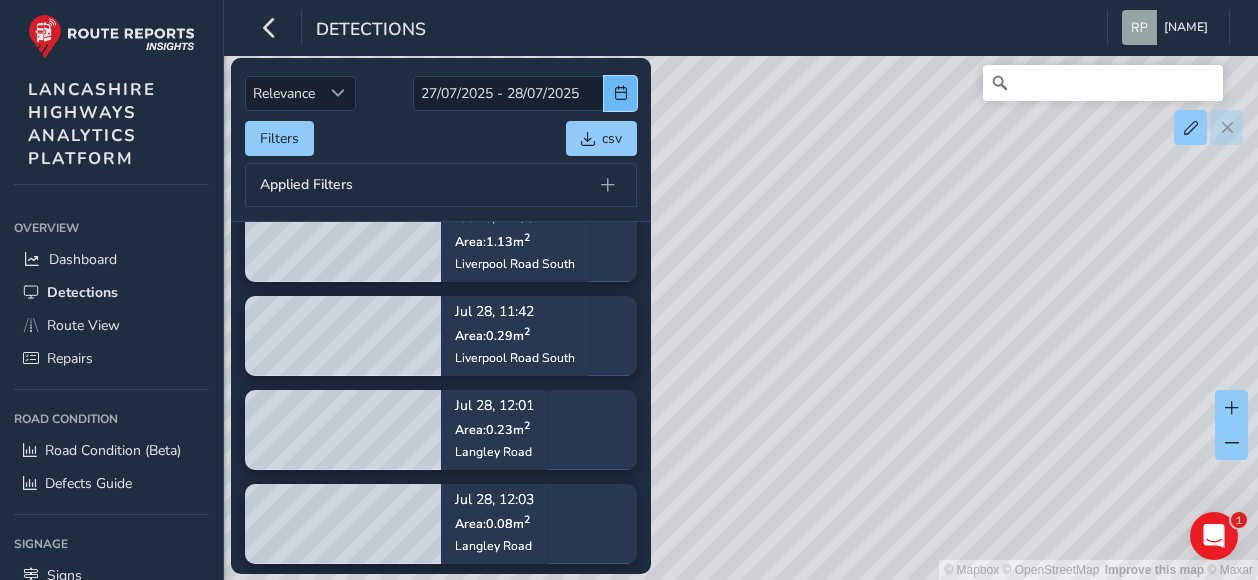 click at bounding box center (621, 93) 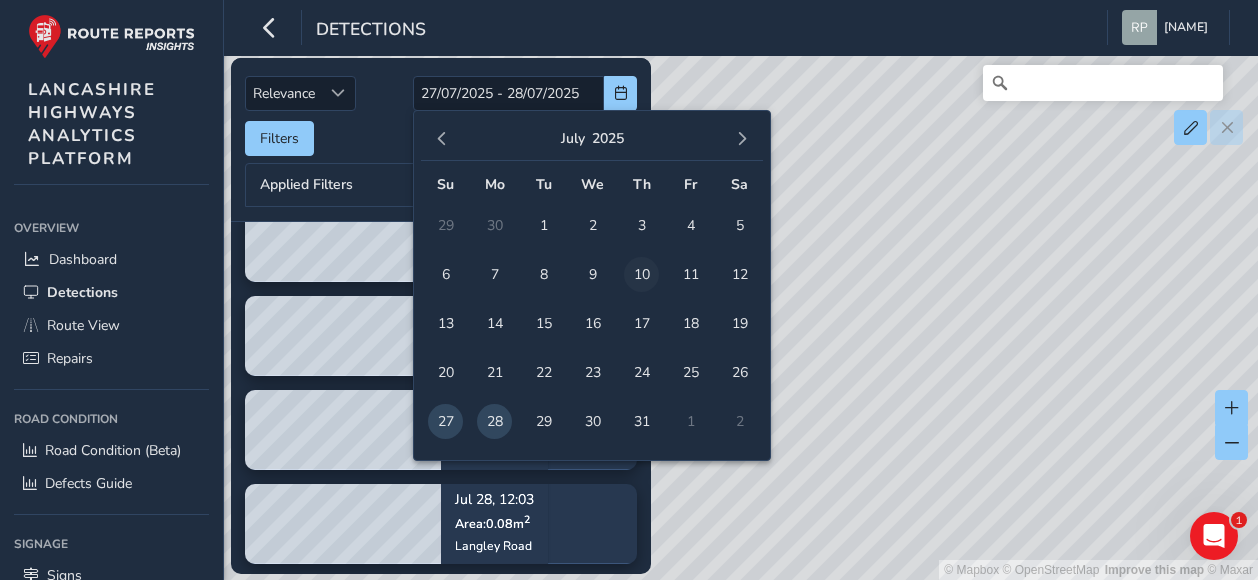 click on "10" at bounding box center [641, 274] 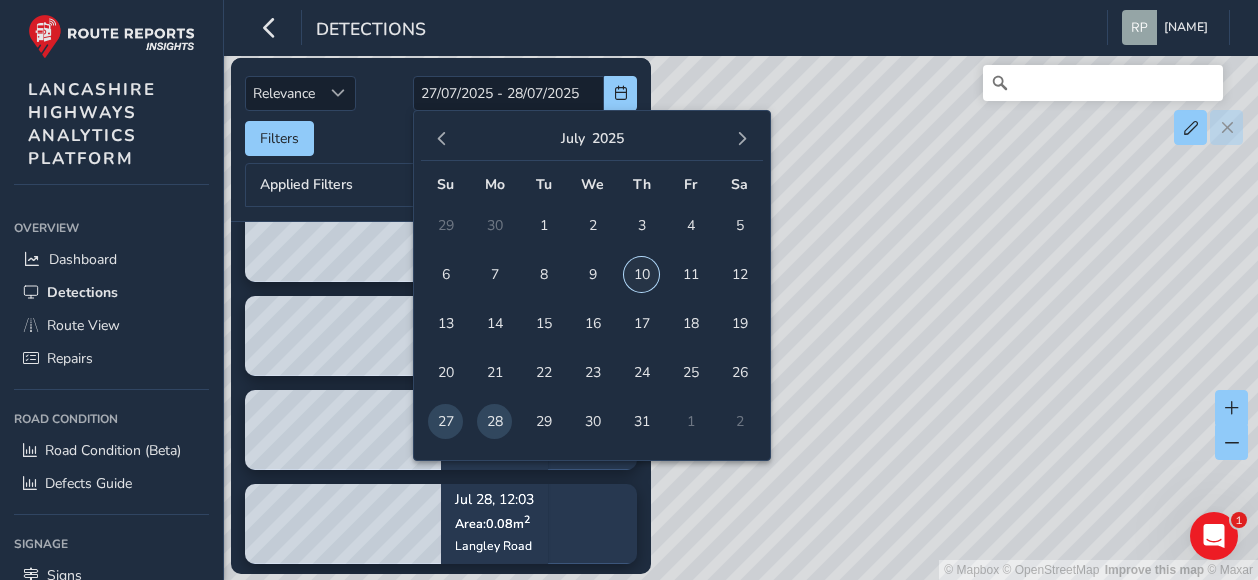 type on "10/07/2025" 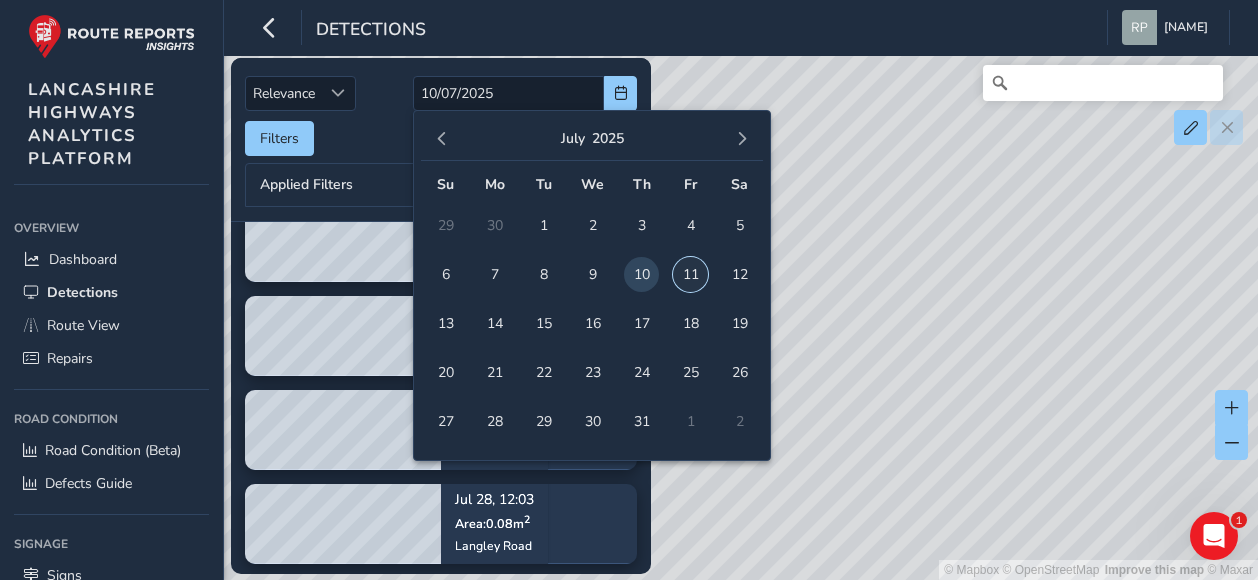 click on "11" at bounding box center [690, 274] 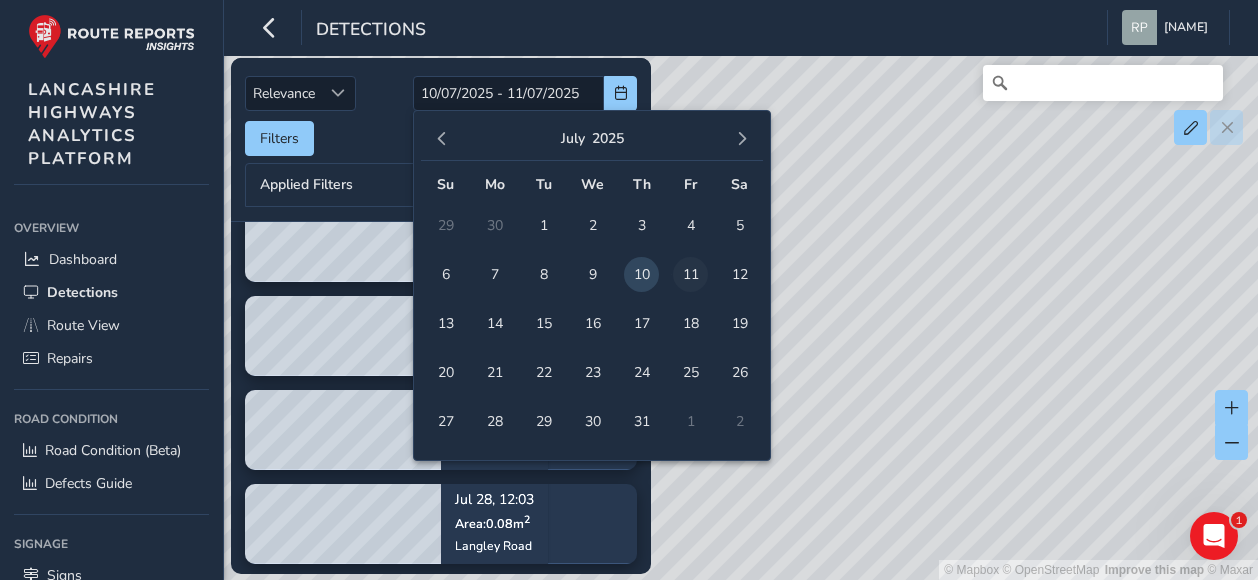 scroll, scrollTop: 0, scrollLeft: 0, axis: both 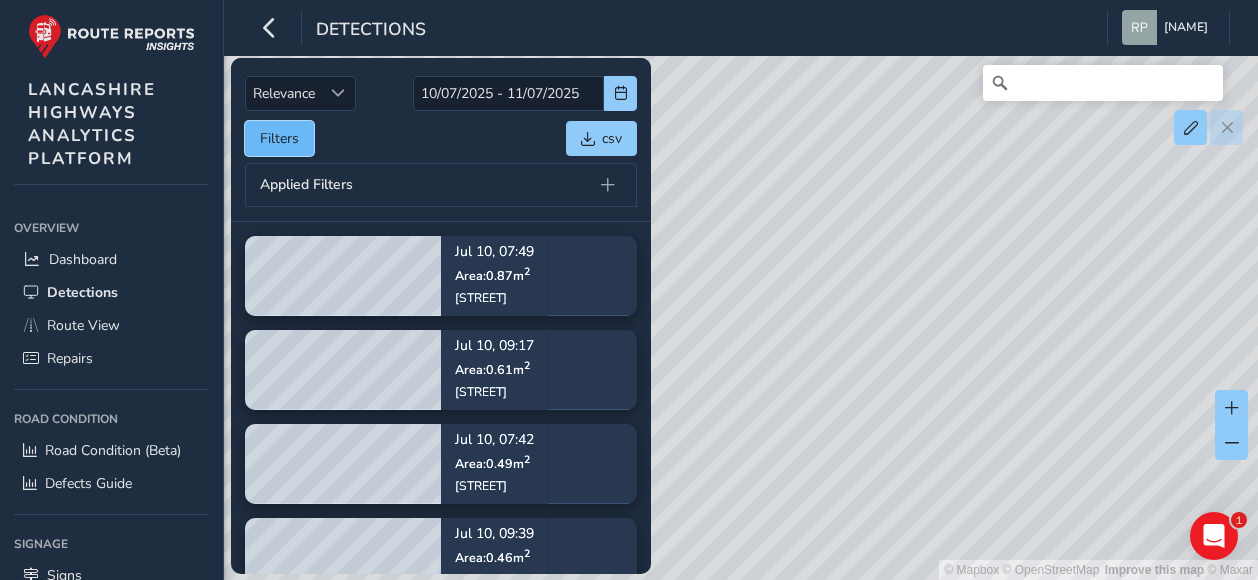 click on "Filters" at bounding box center [279, 138] 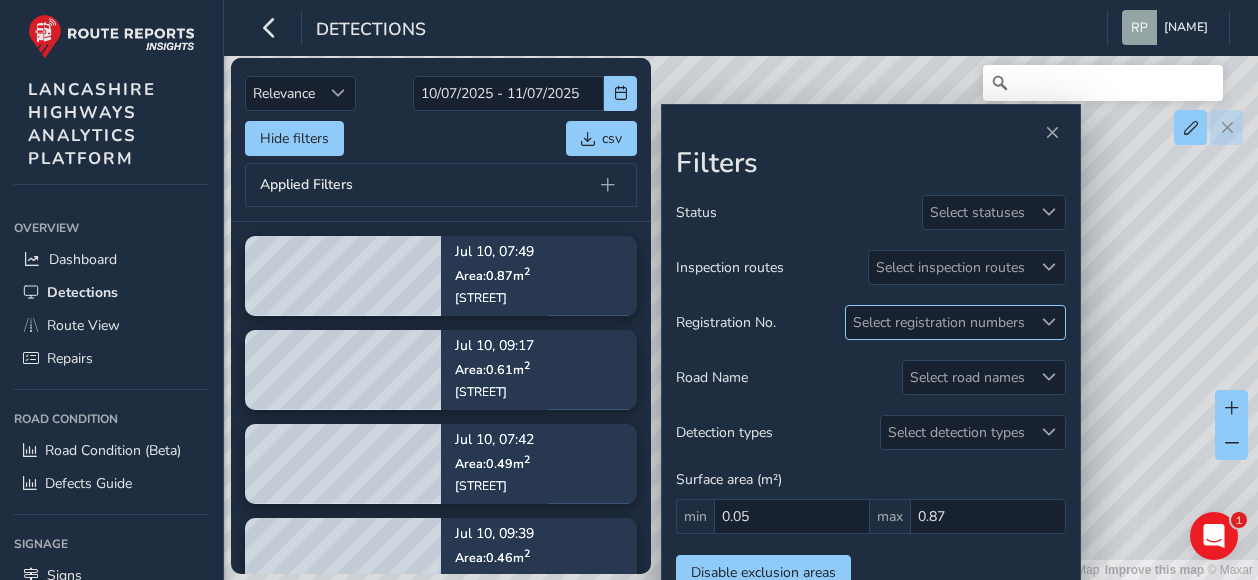 click on "Select registration numbers" at bounding box center [939, 322] 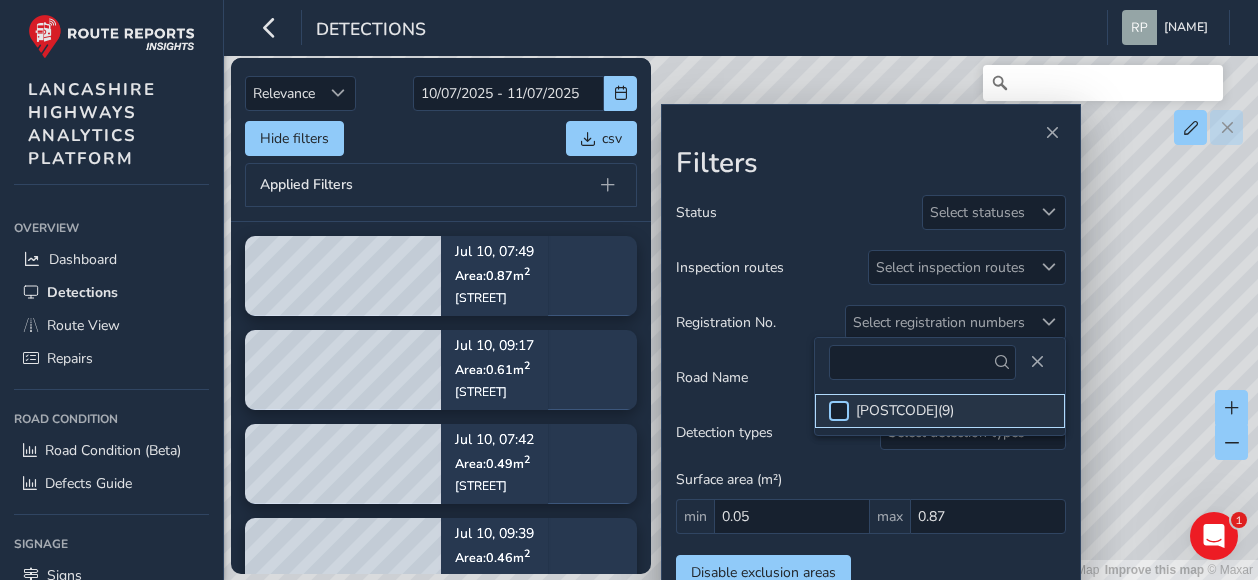 click at bounding box center (839, 411) 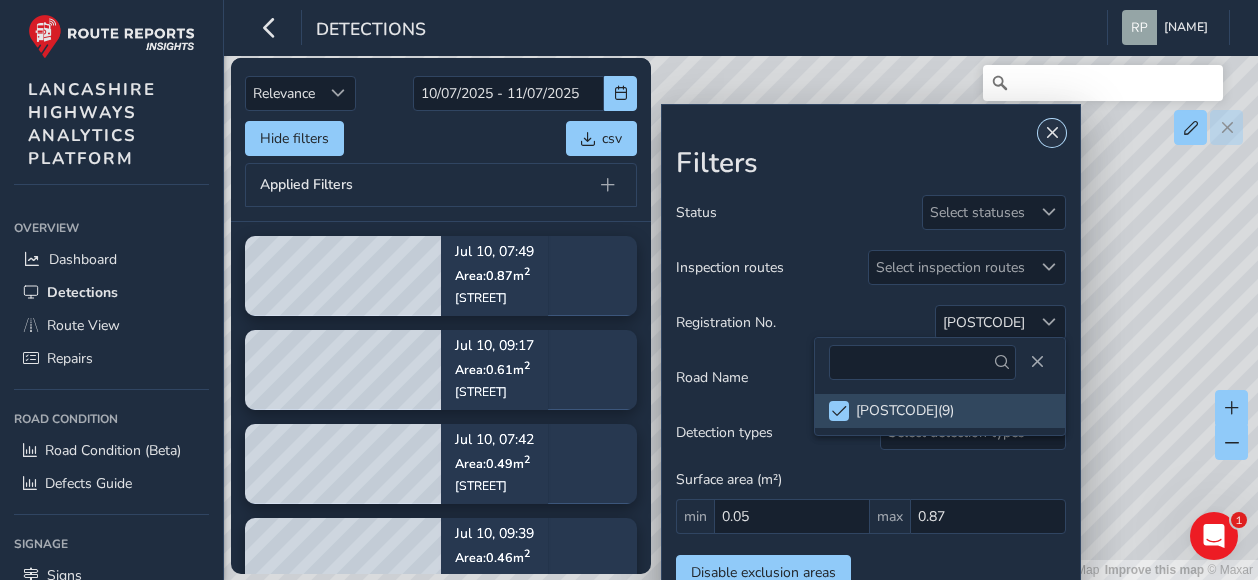 click at bounding box center (1052, 133) 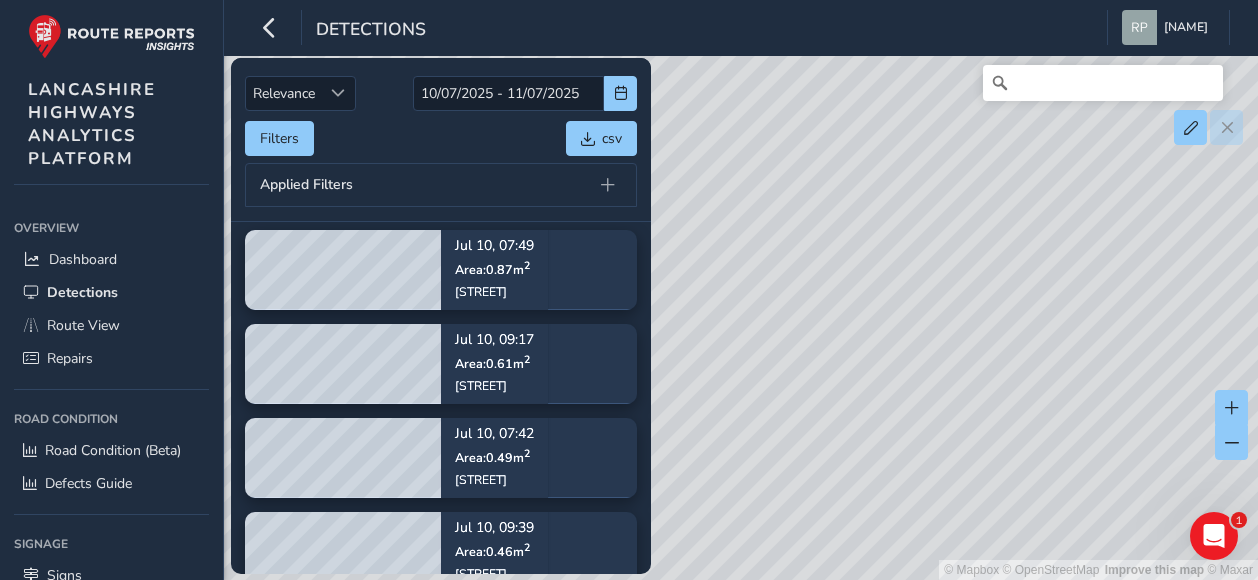 scroll, scrollTop: 0, scrollLeft: 0, axis: both 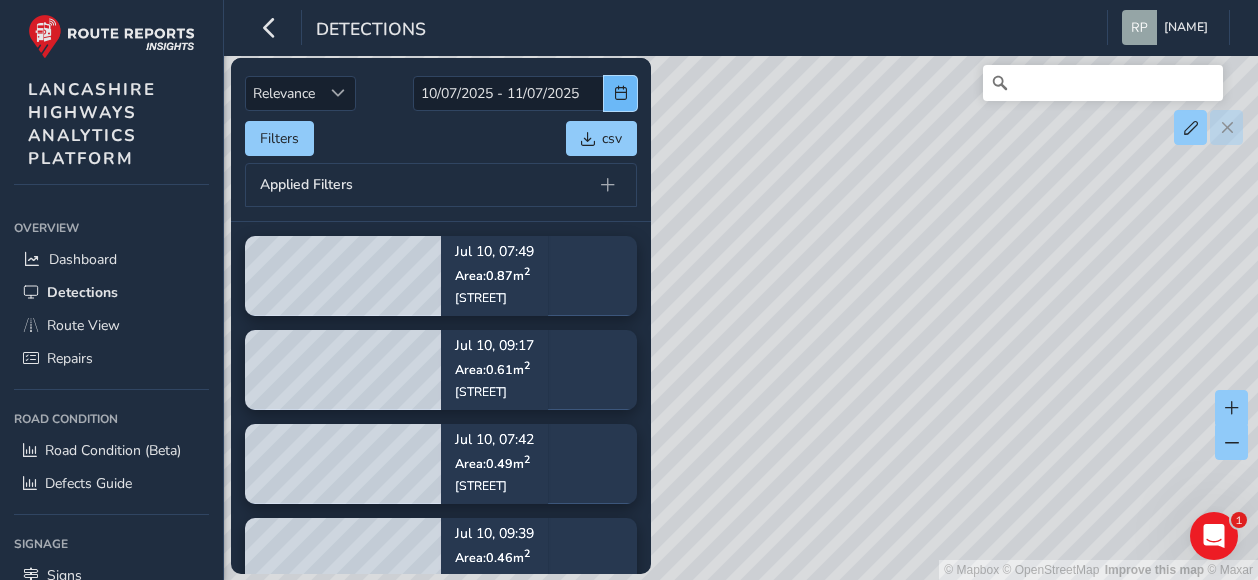click at bounding box center (621, 93) 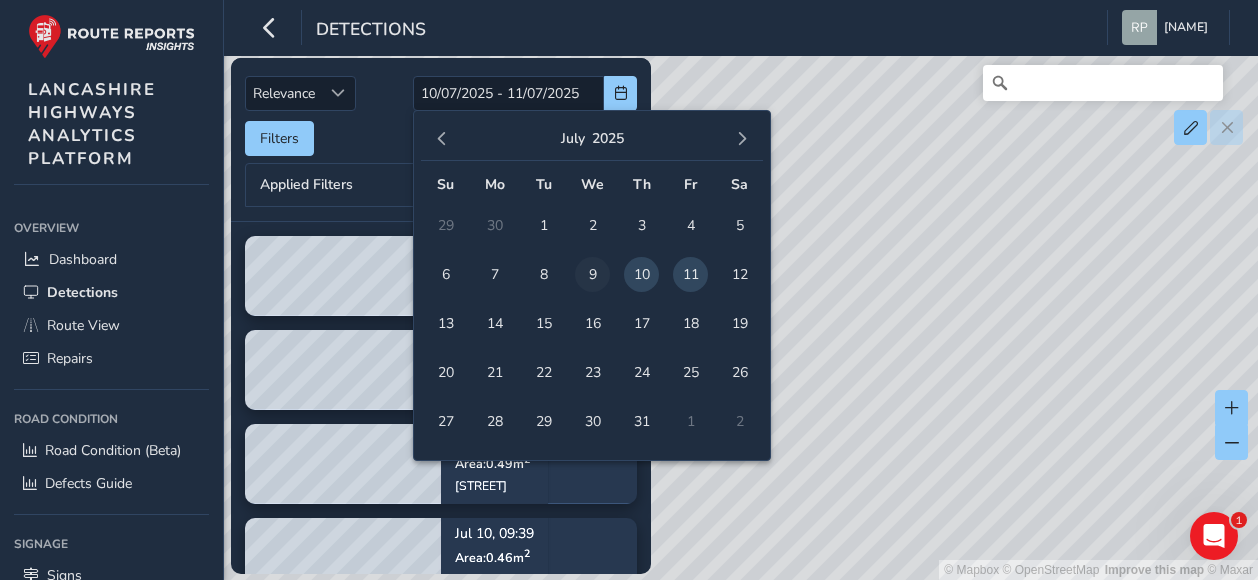 click on "9" at bounding box center (592, 274) 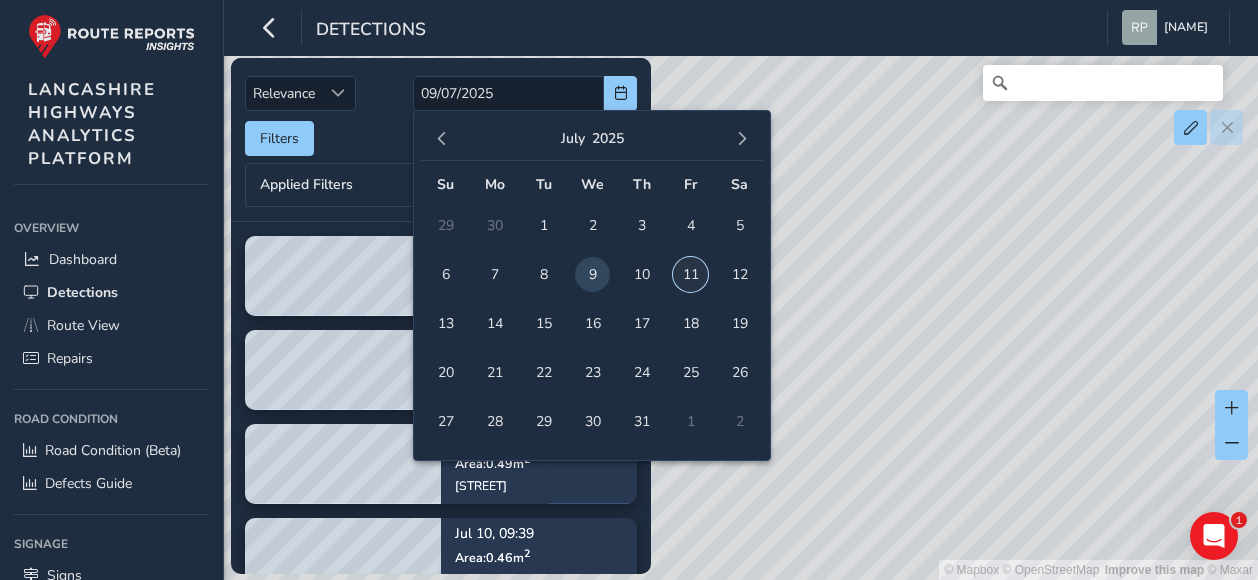 click on "11" at bounding box center (690, 274) 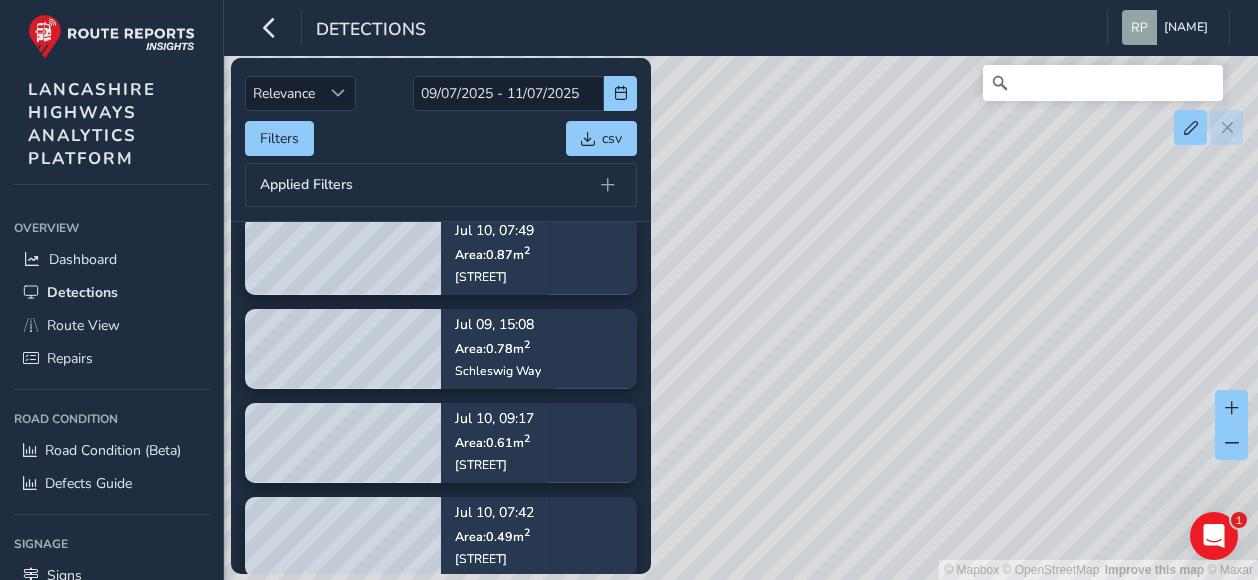 scroll, scrollTop: 0, scrollLeft: 0, axis: both 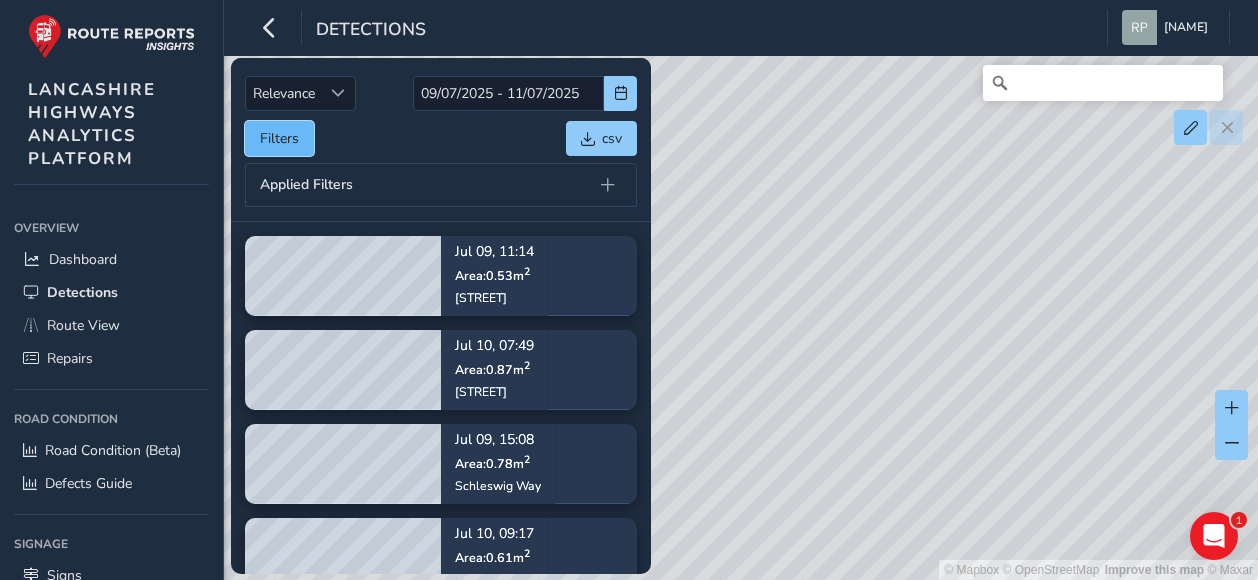 click on "Filters" at bounding box center [279, 138] 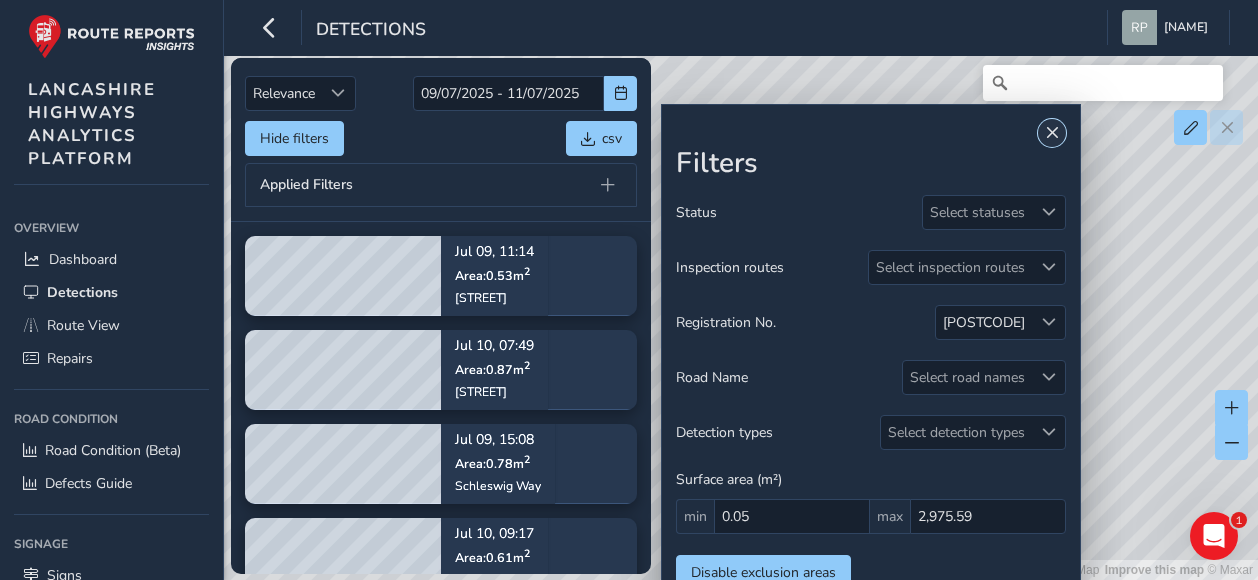 click at bounding box center (1052, 133) 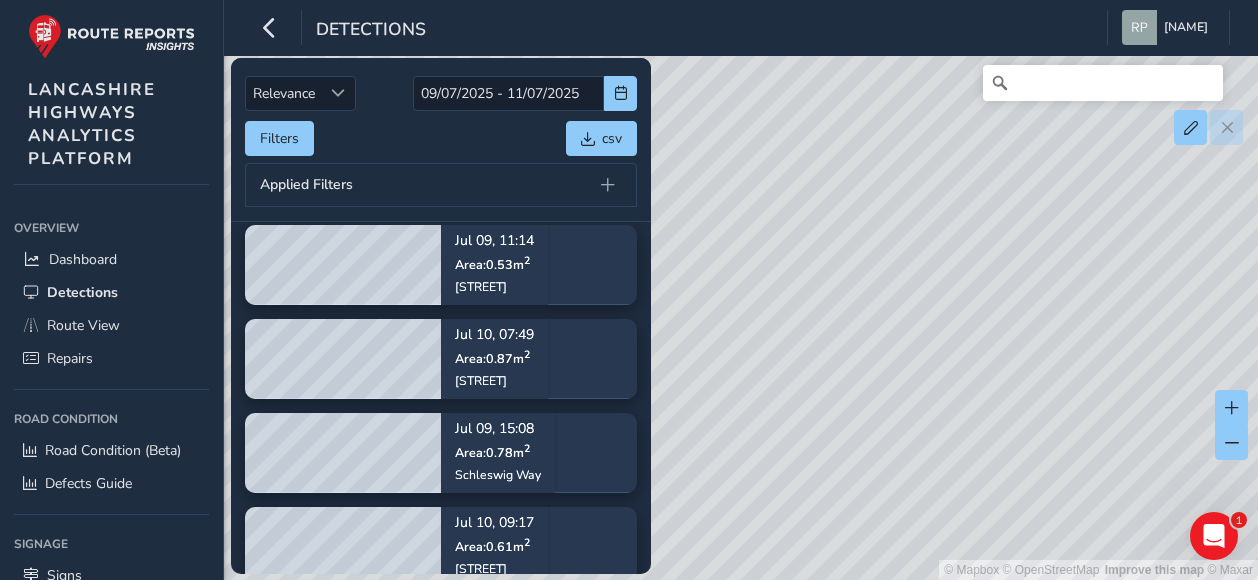 scroll, scrollTop: 0, scrollLeft: 0, axis: both 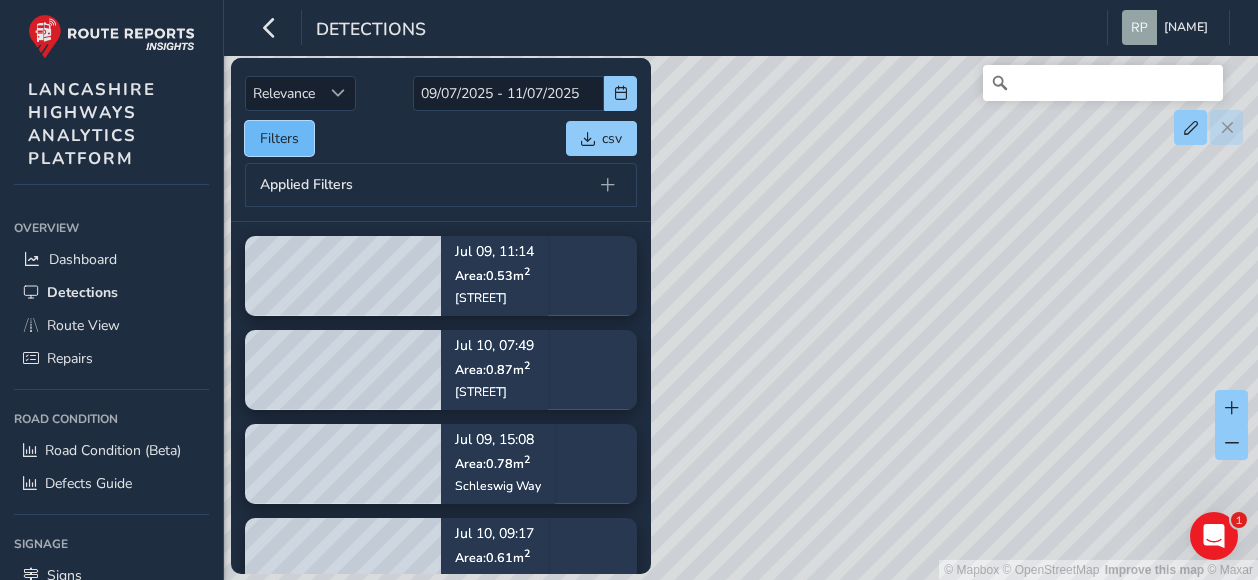 click on "Filters" at bounding box center [279, 138] 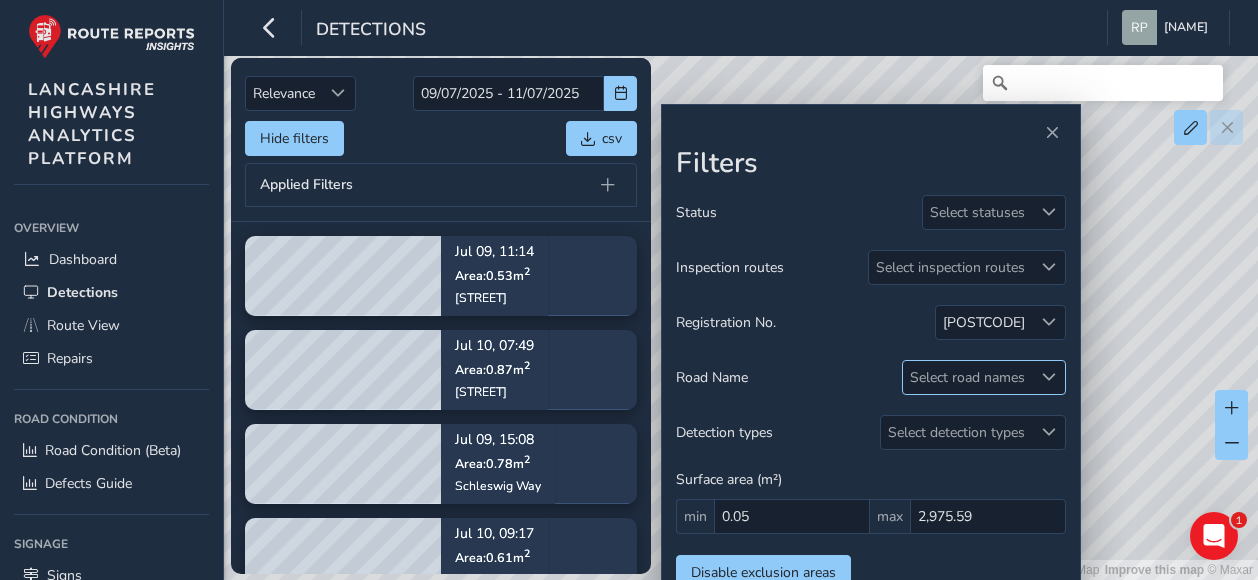 click at bounding box center [1049, 377] 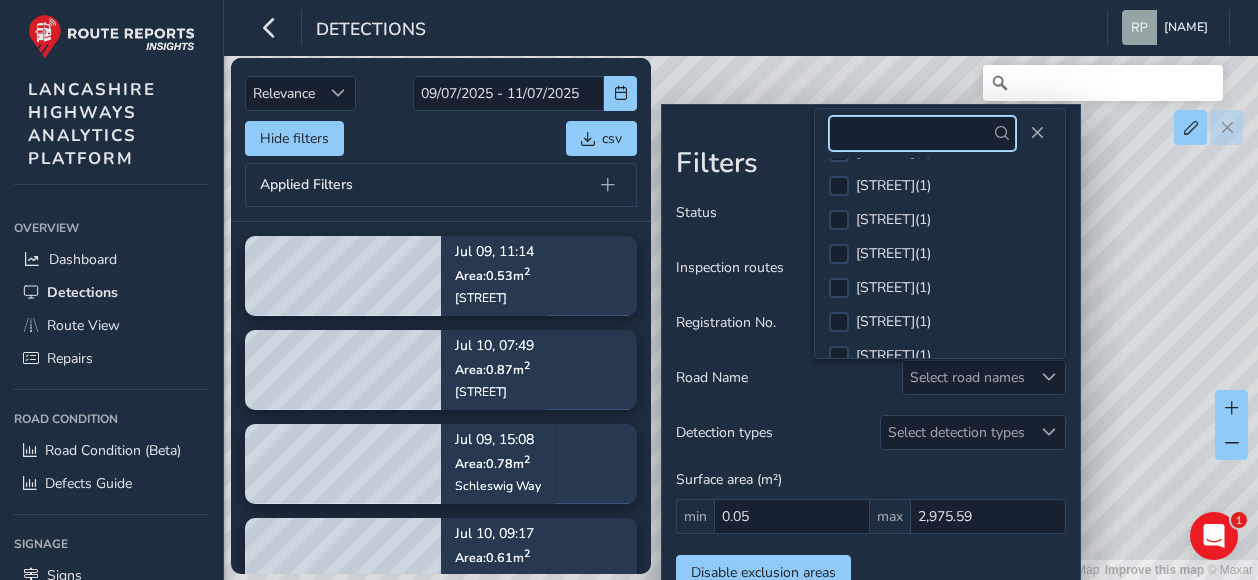 scroll, scrollTop: 300, scrollLeft: 0, axis: vertical 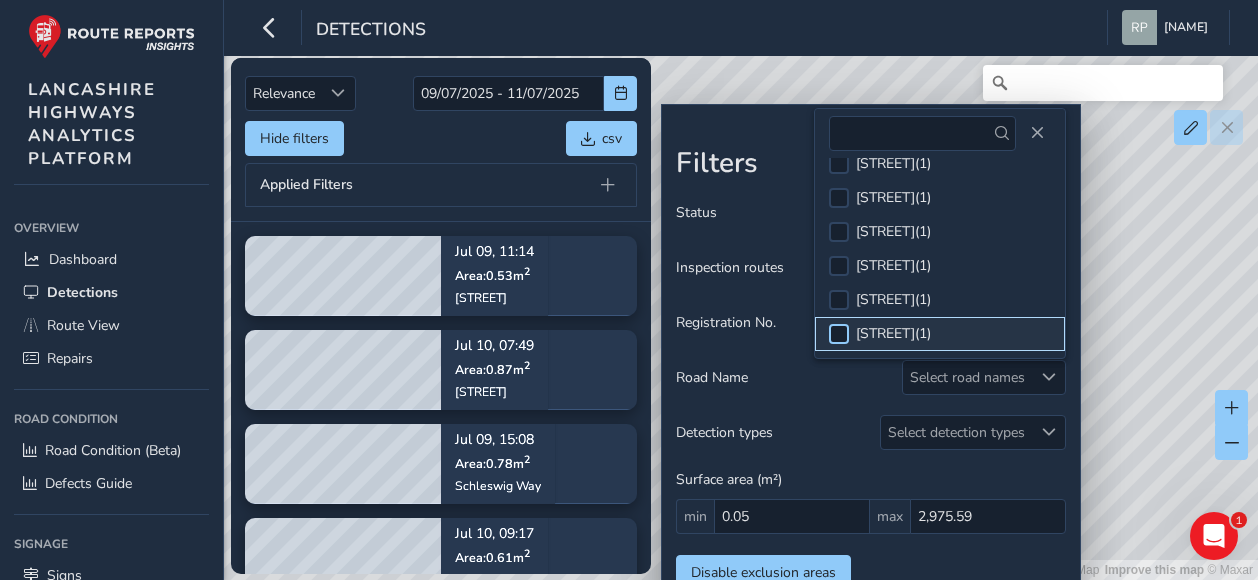 click at bounding box center [839, 334] 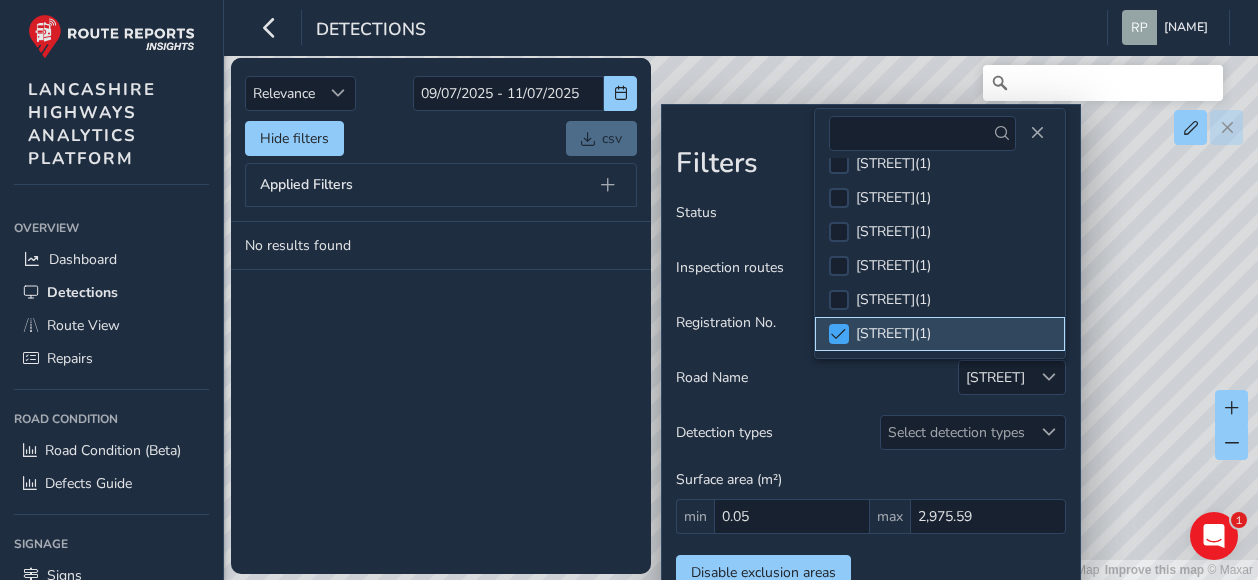 click at bounding box center [839, 334] 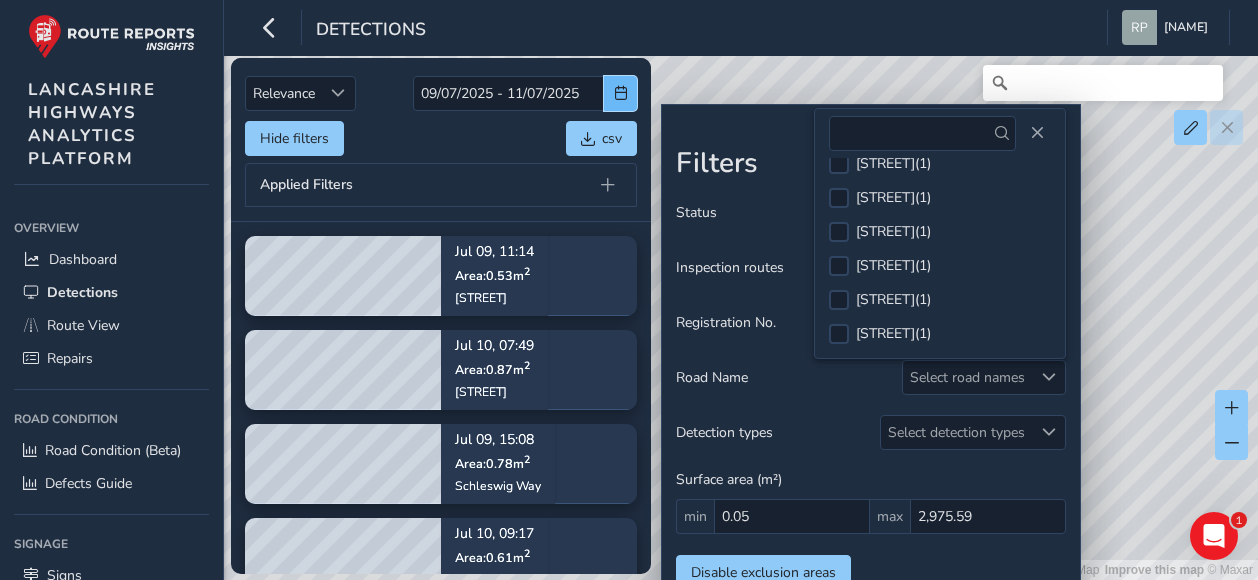 click at bounding box center (621, 93) 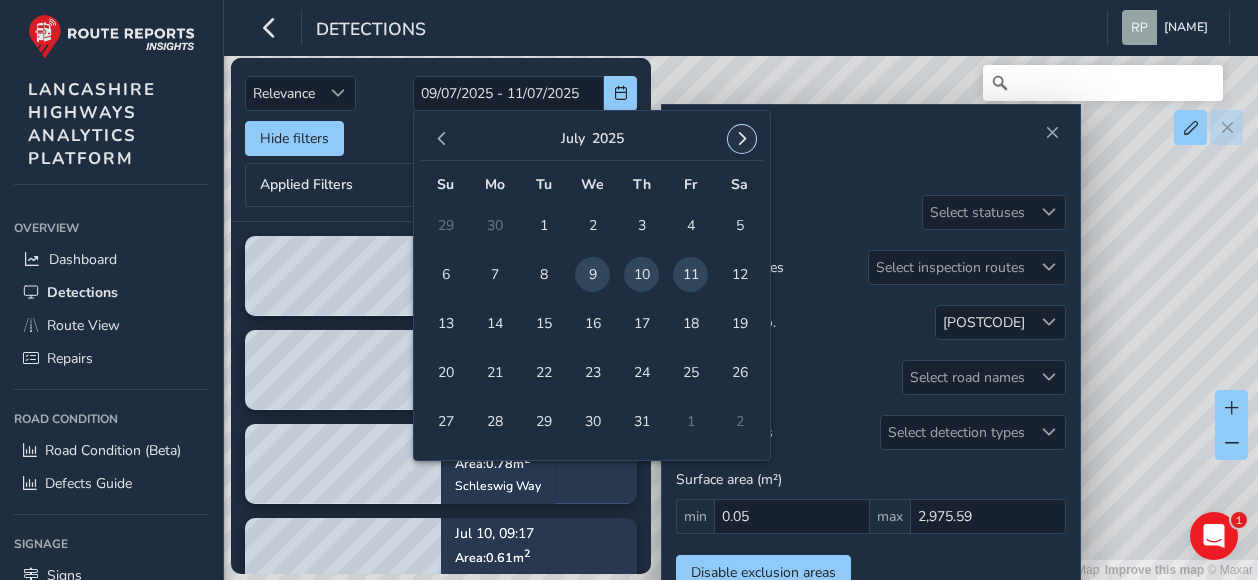 click at bounding box center [742, 139] 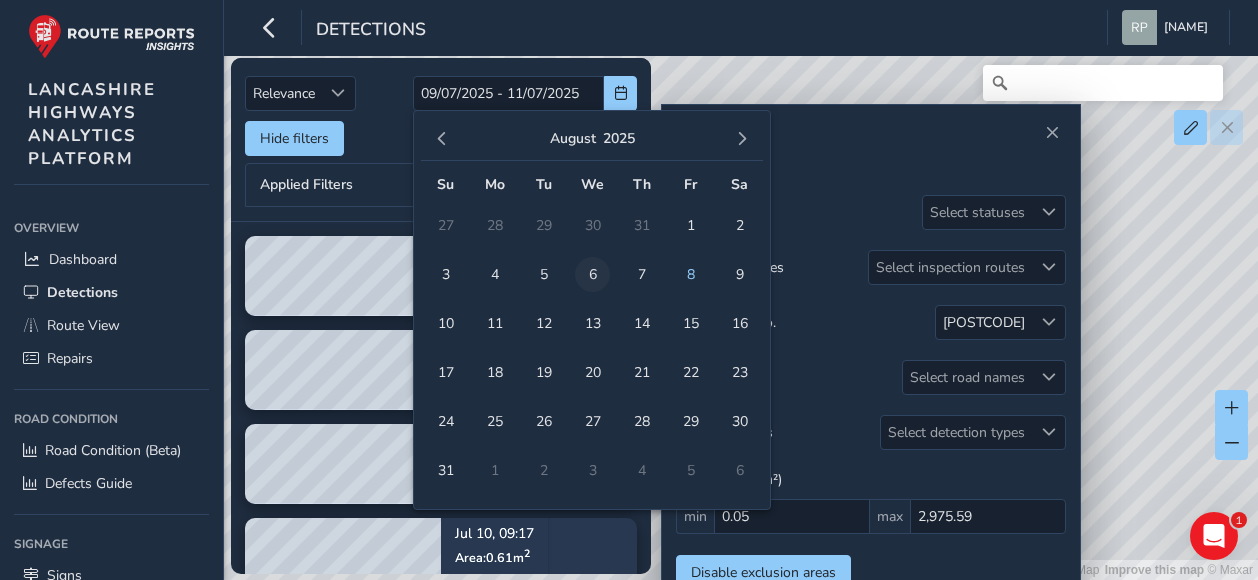 click on "6" at bounding box center [592, 274] 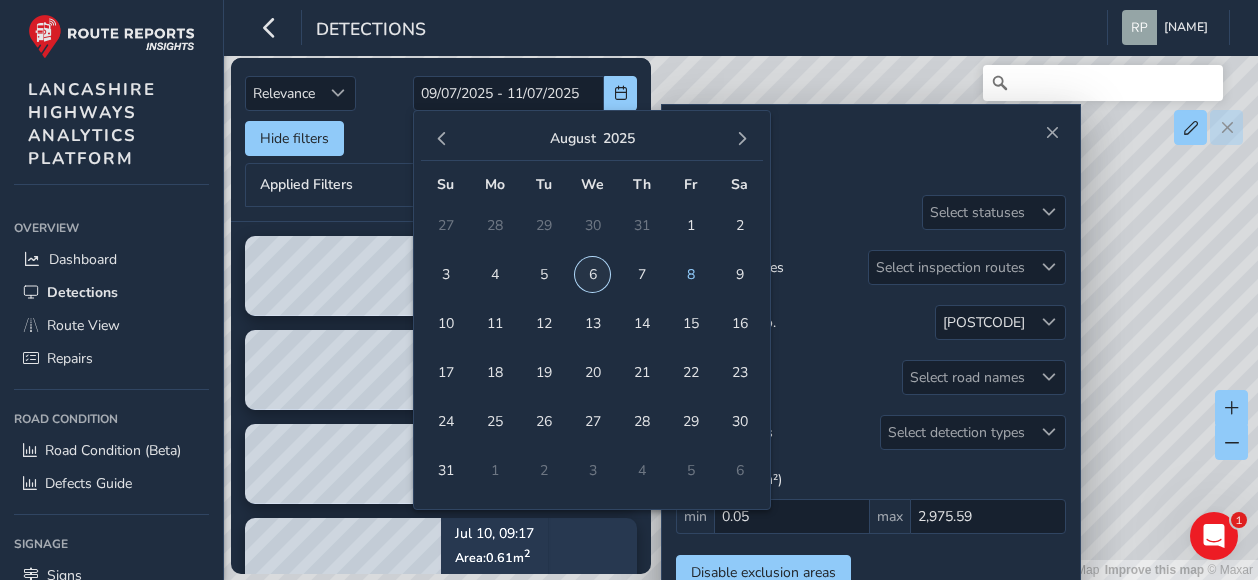 type on "06/08/2025" 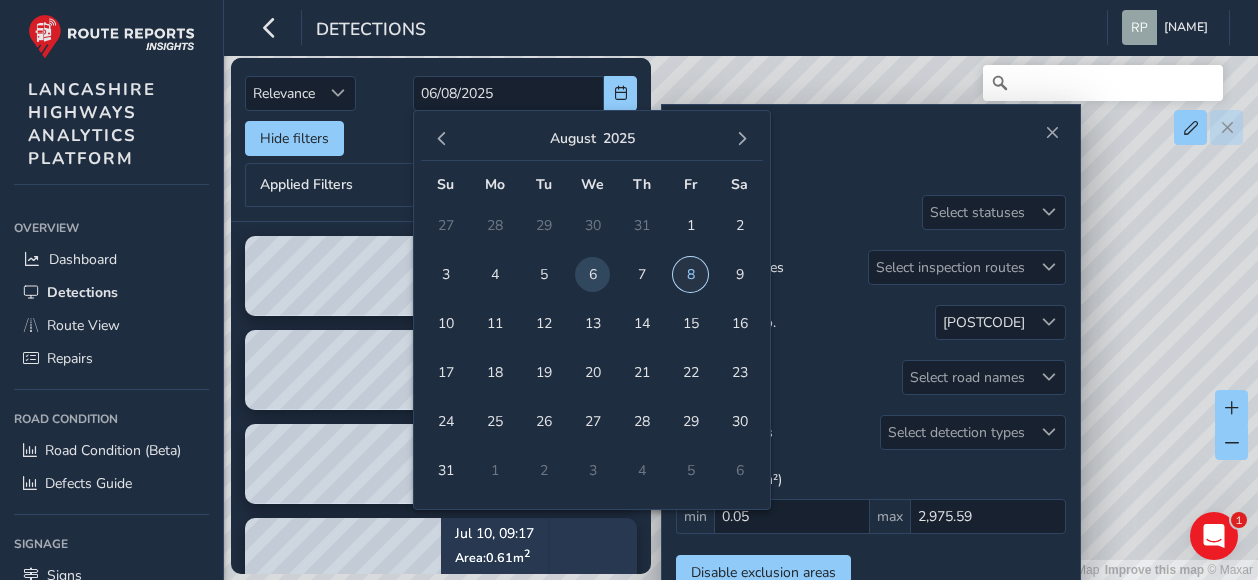 click on "8" at bounding box center (690, 274) 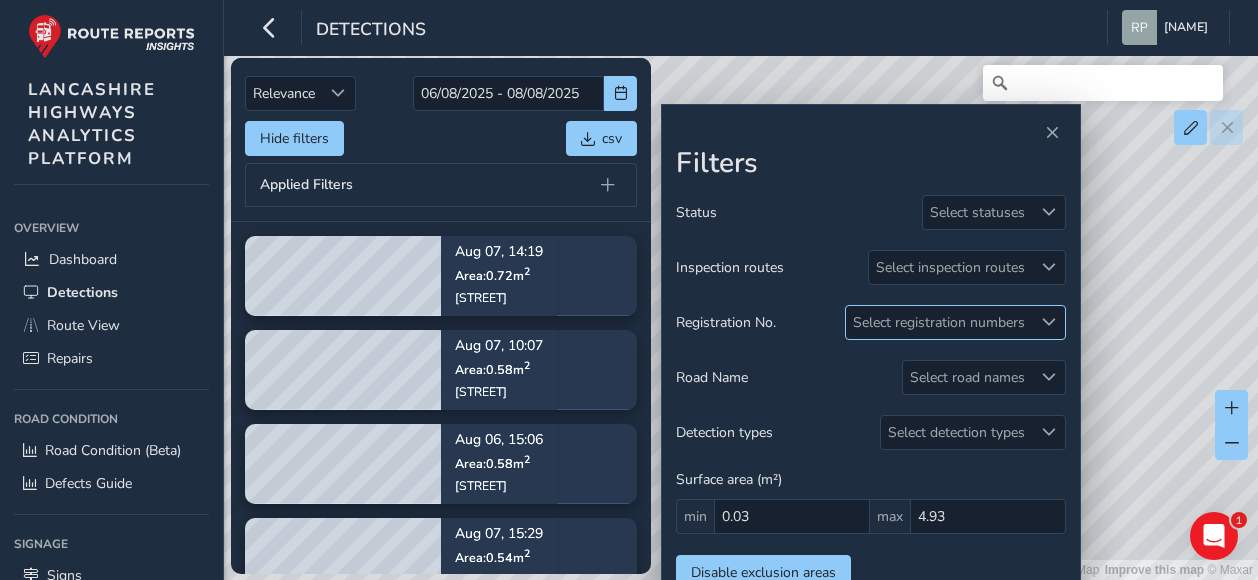 click at bounding box center [1049, 322] 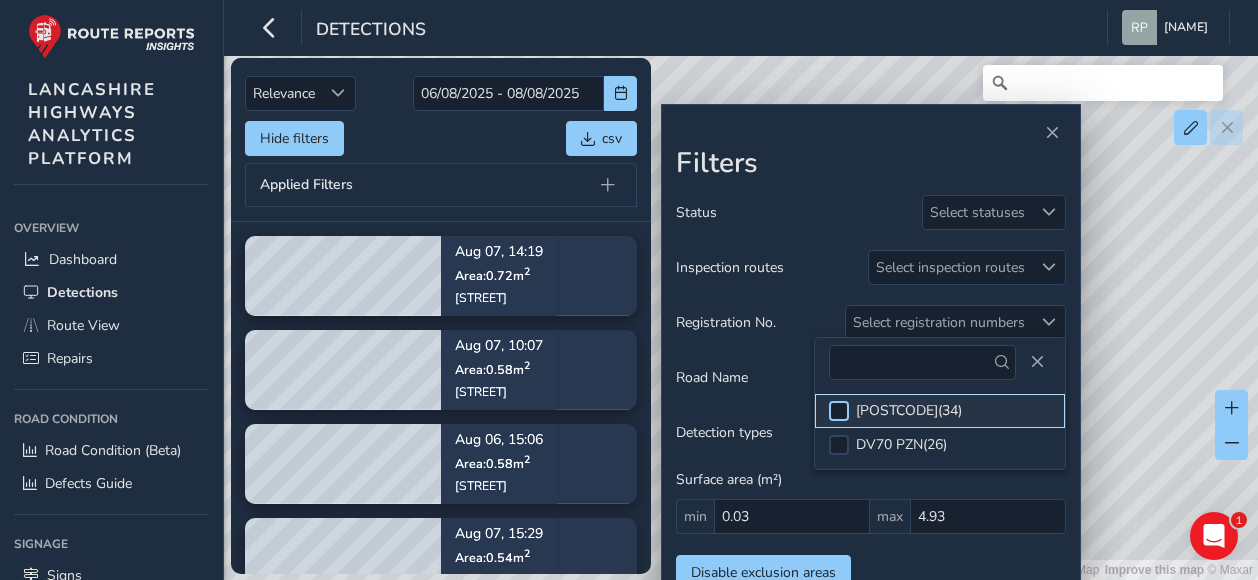click at bounding box center [839, 411] 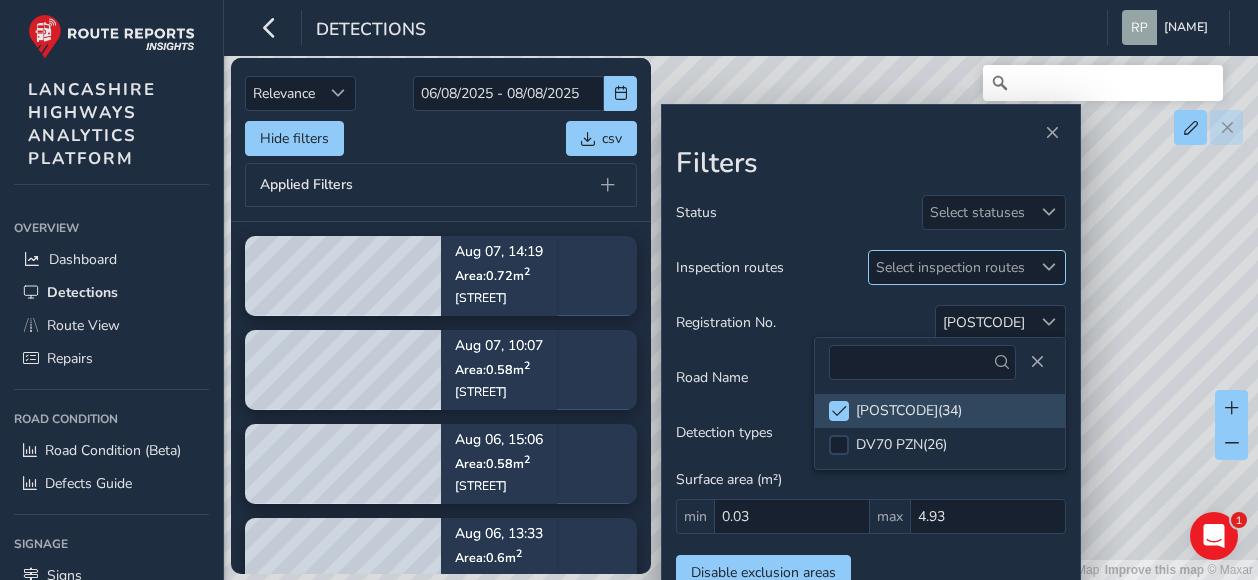 click at bounding box center [1049, 267] 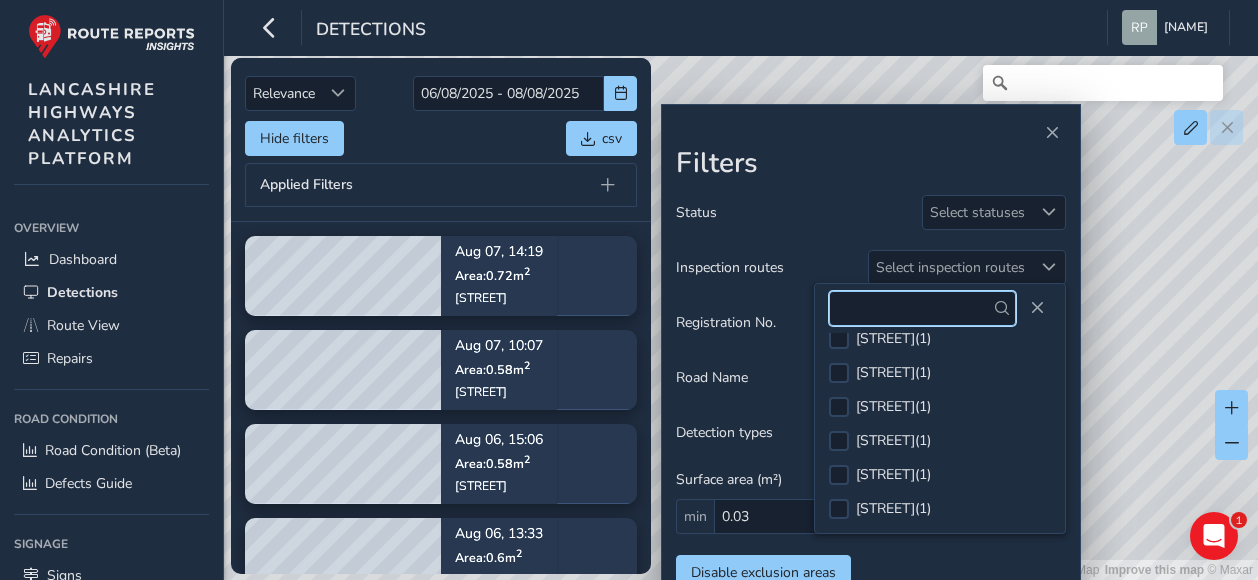 scroll, scrollTop: 900, scrollLeft: 0, axis: vertical 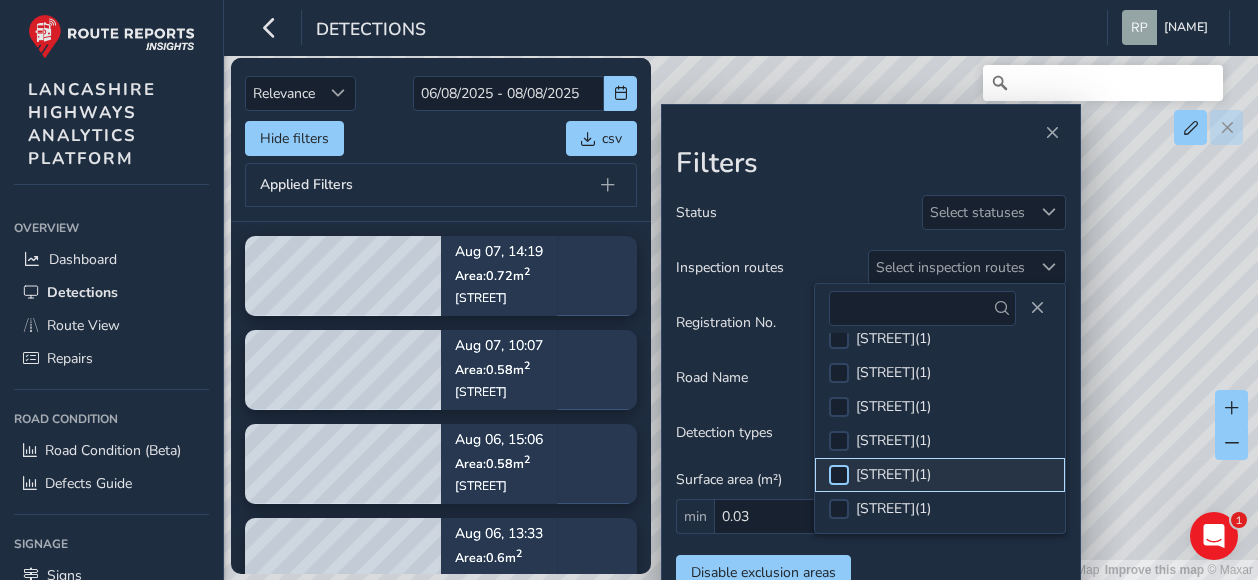 click at bounding box center [839, 475] 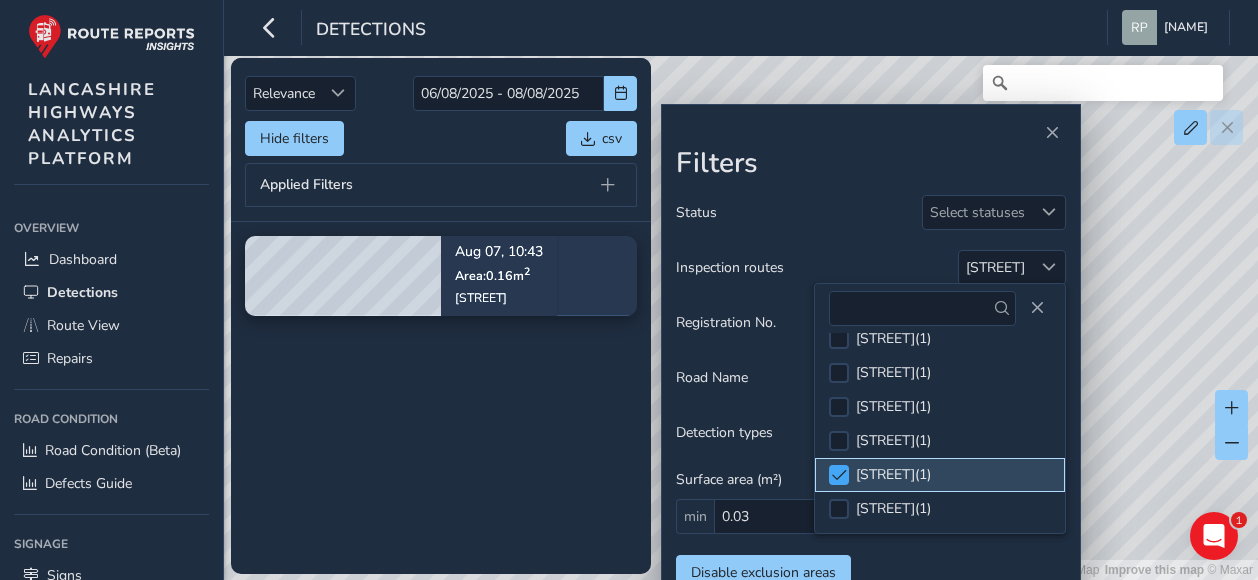 click at bounding box center [839, 475] 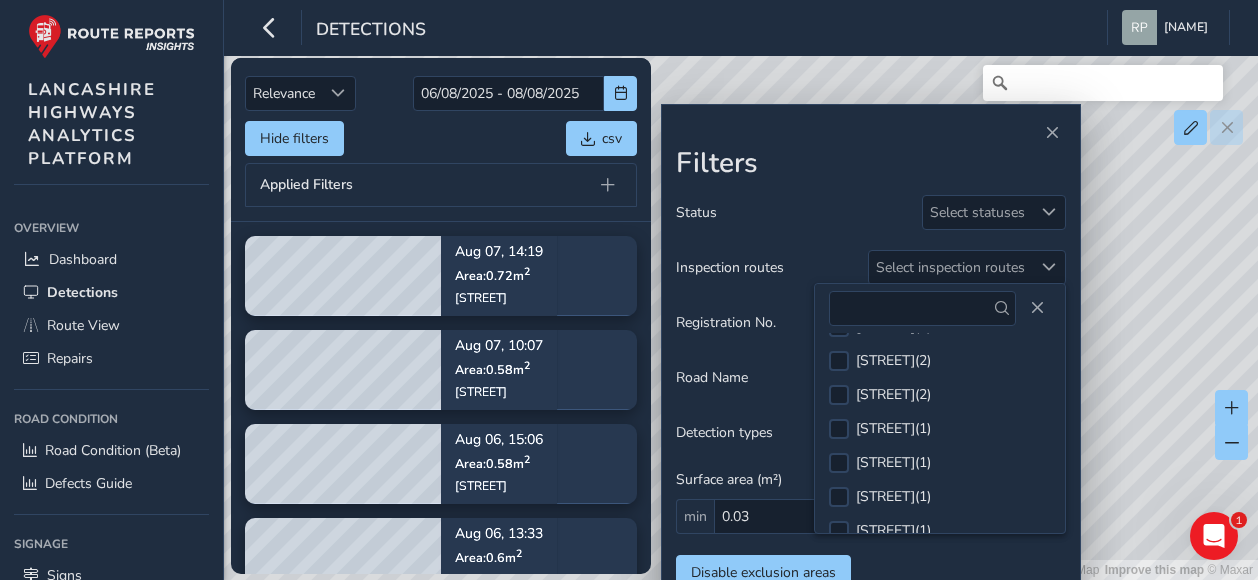 scroll, scrollTop: 350, scrollLeft: 0, axis: vertical 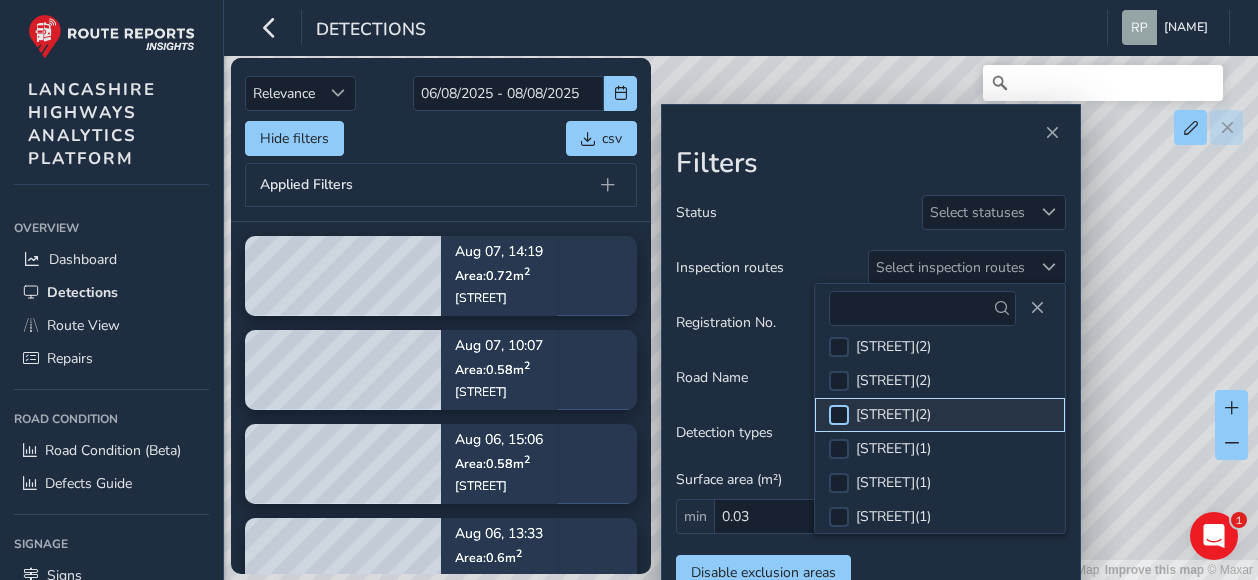 click at bounding box center [839, 415] 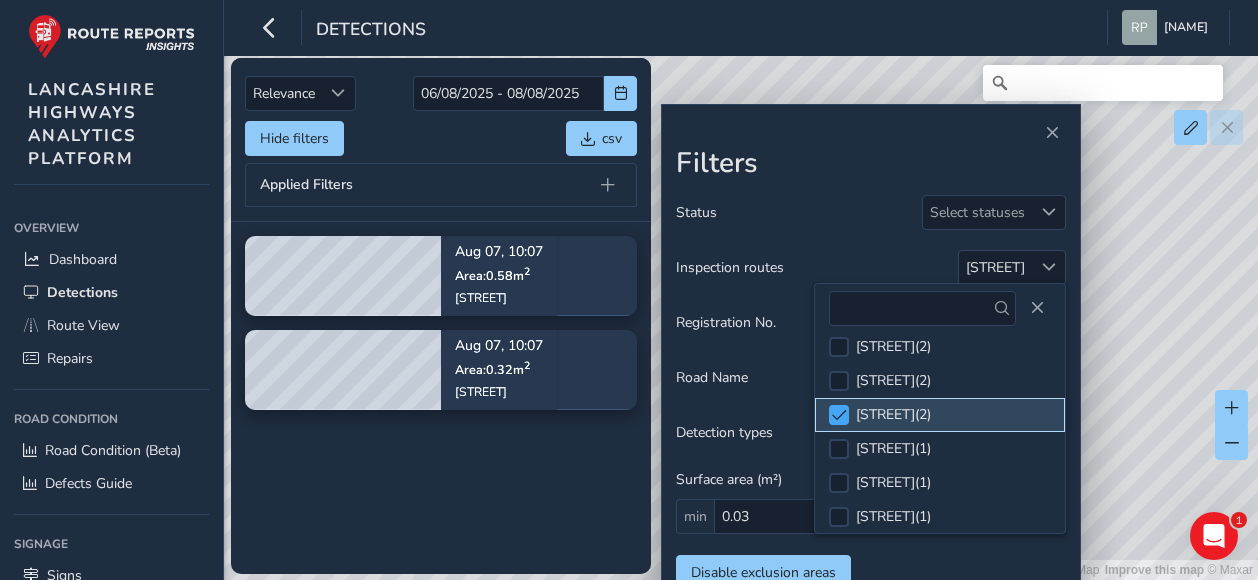 click at bounding box center (839, 415) 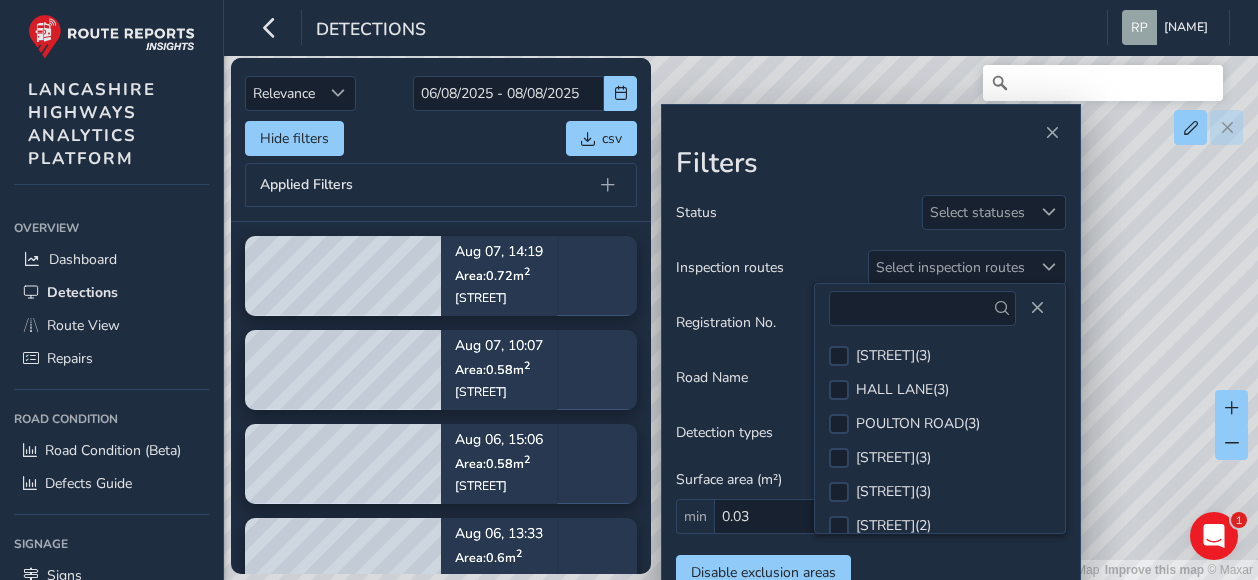 scroll, scrollTop: 0, scrollLeft: 0, axis: both 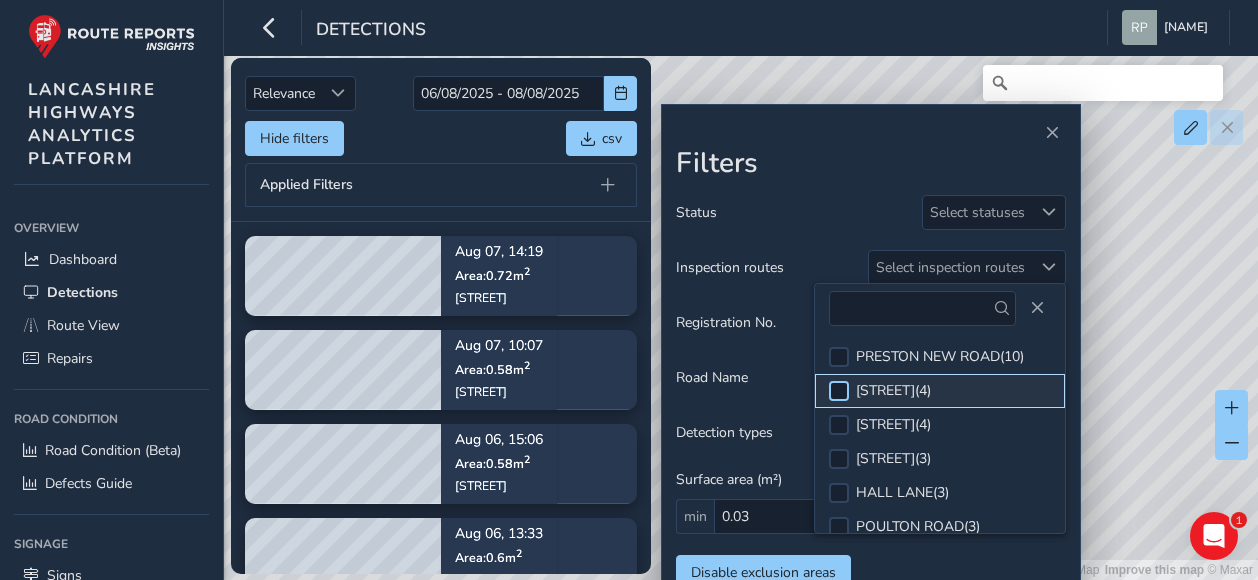click at bounding box center [839, 391] 